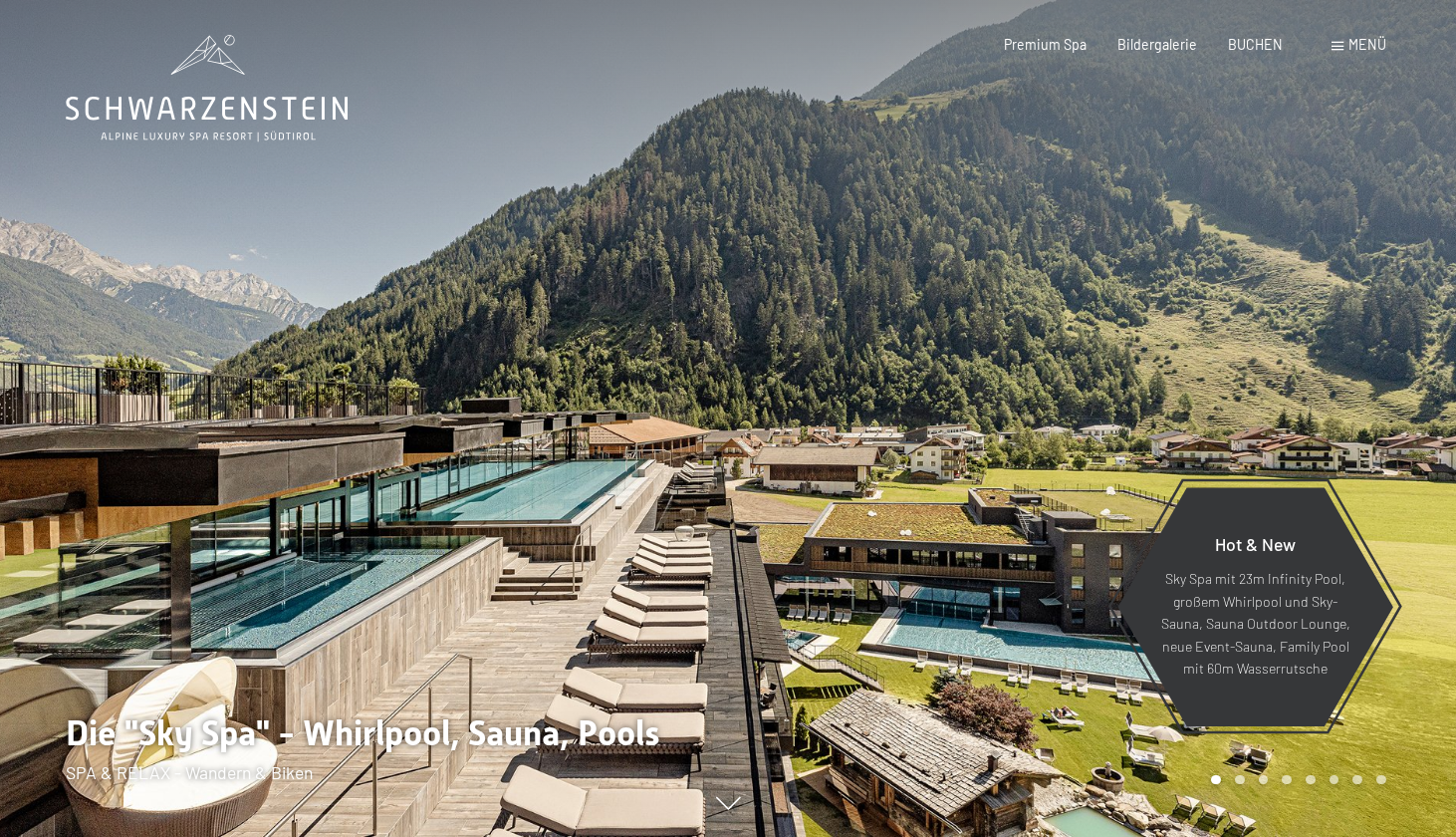 scroll, scrollTop: 0, scrollLeft: 0, axis: both 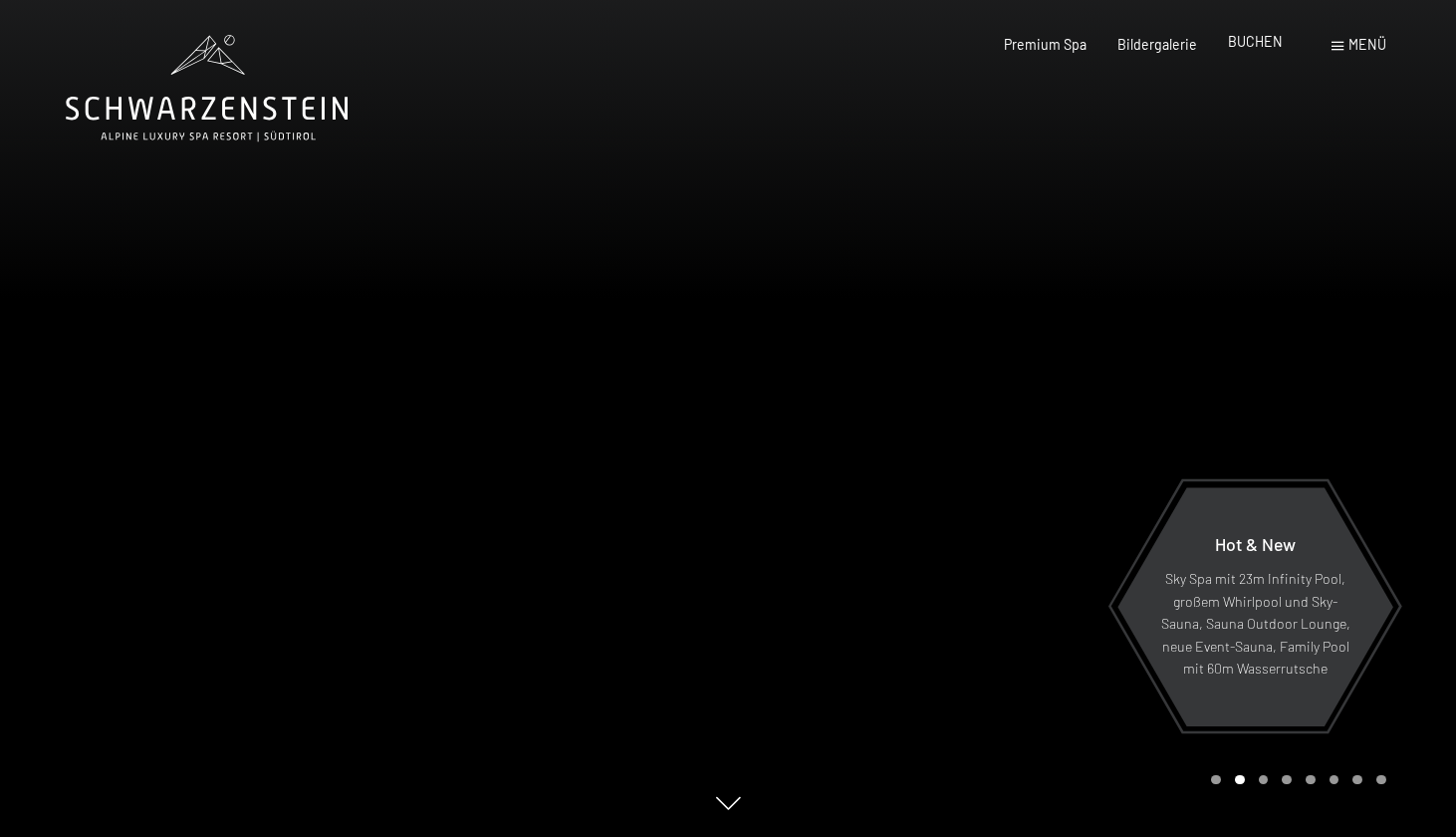 click on "BUCHEN" at bounding box center [1255, 41] 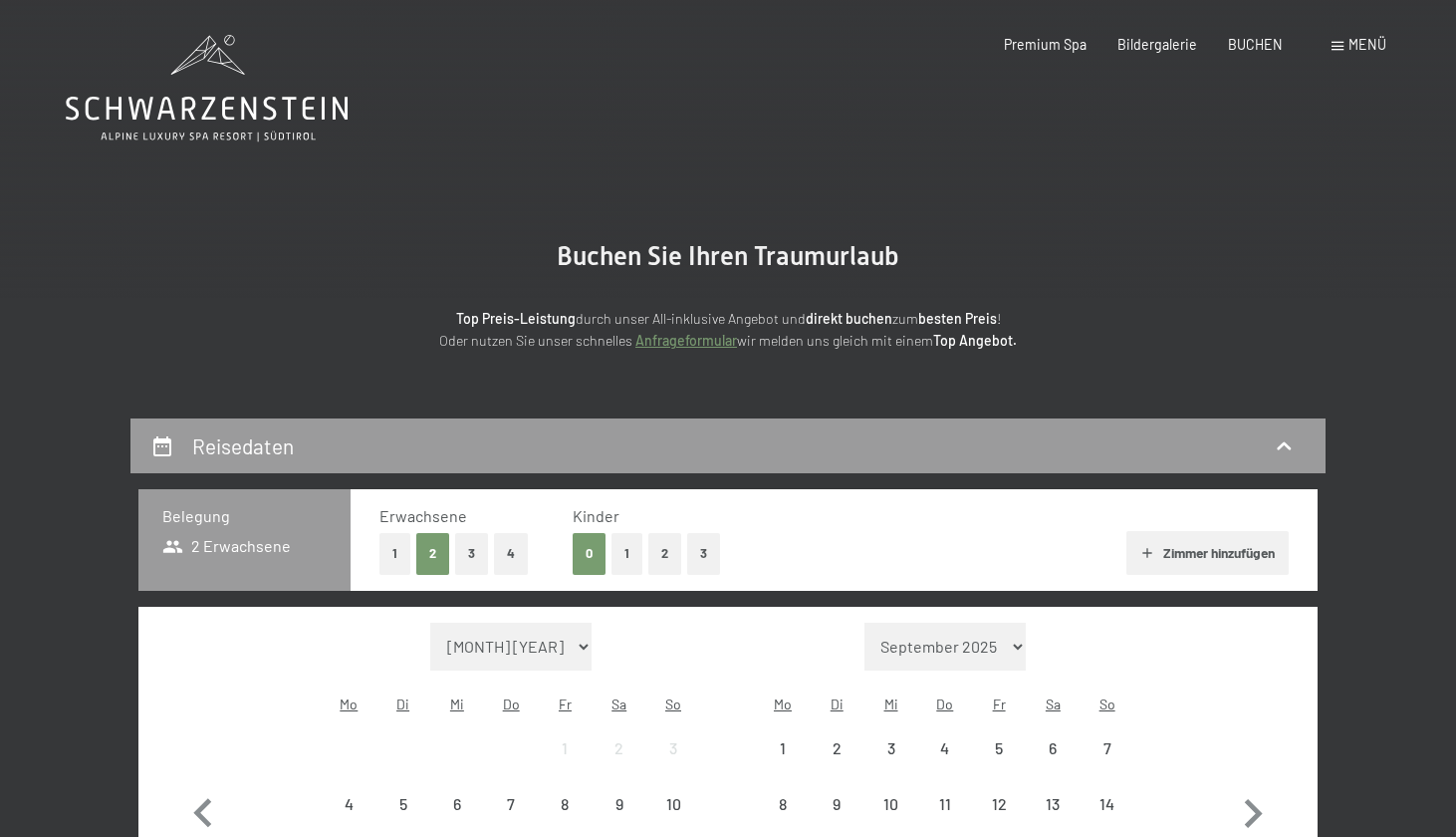 scroll, scrollTop: 0, scrollLeft: 0, axis: both 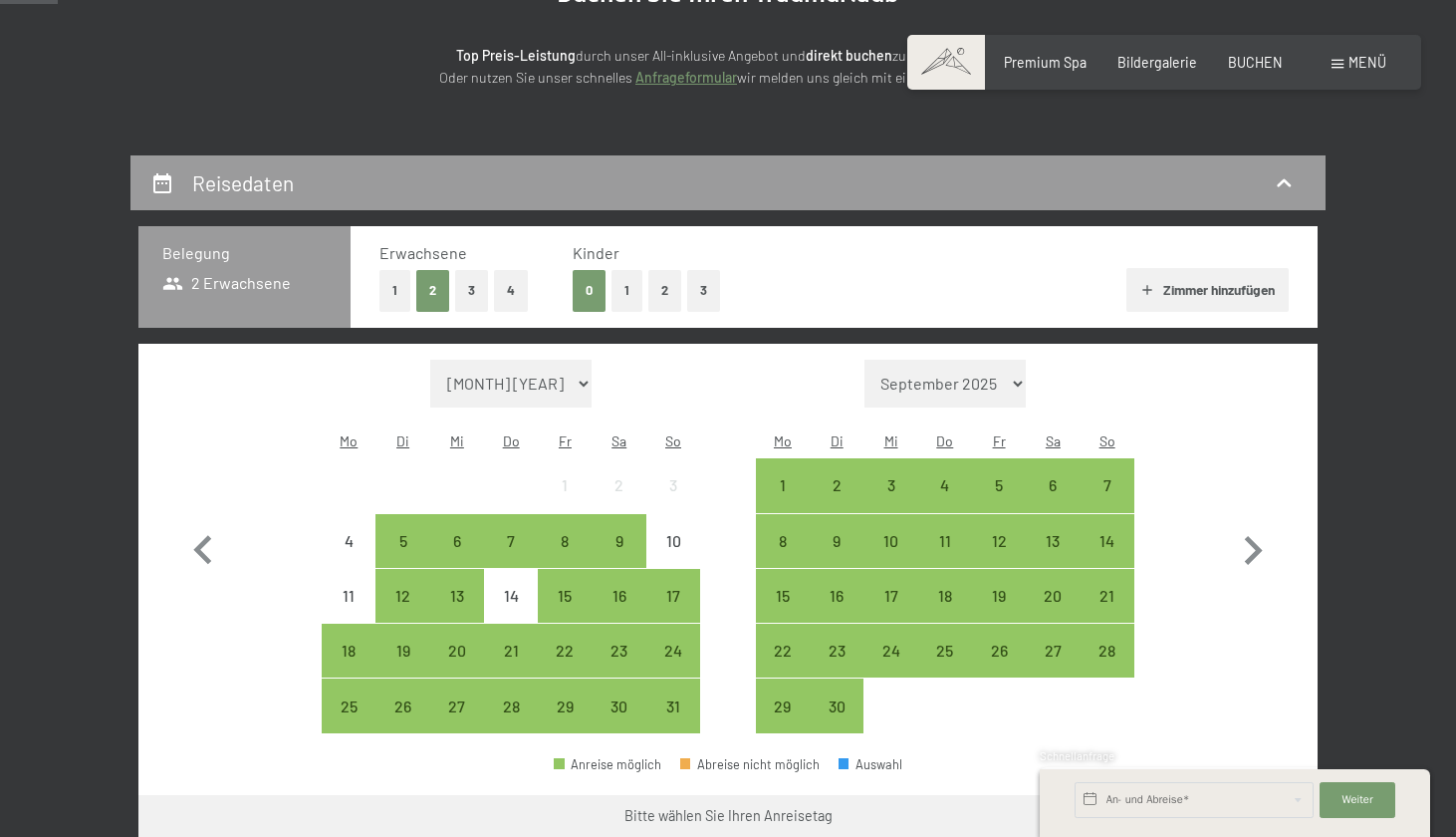 click on "1" at bounding box center (626, 290) 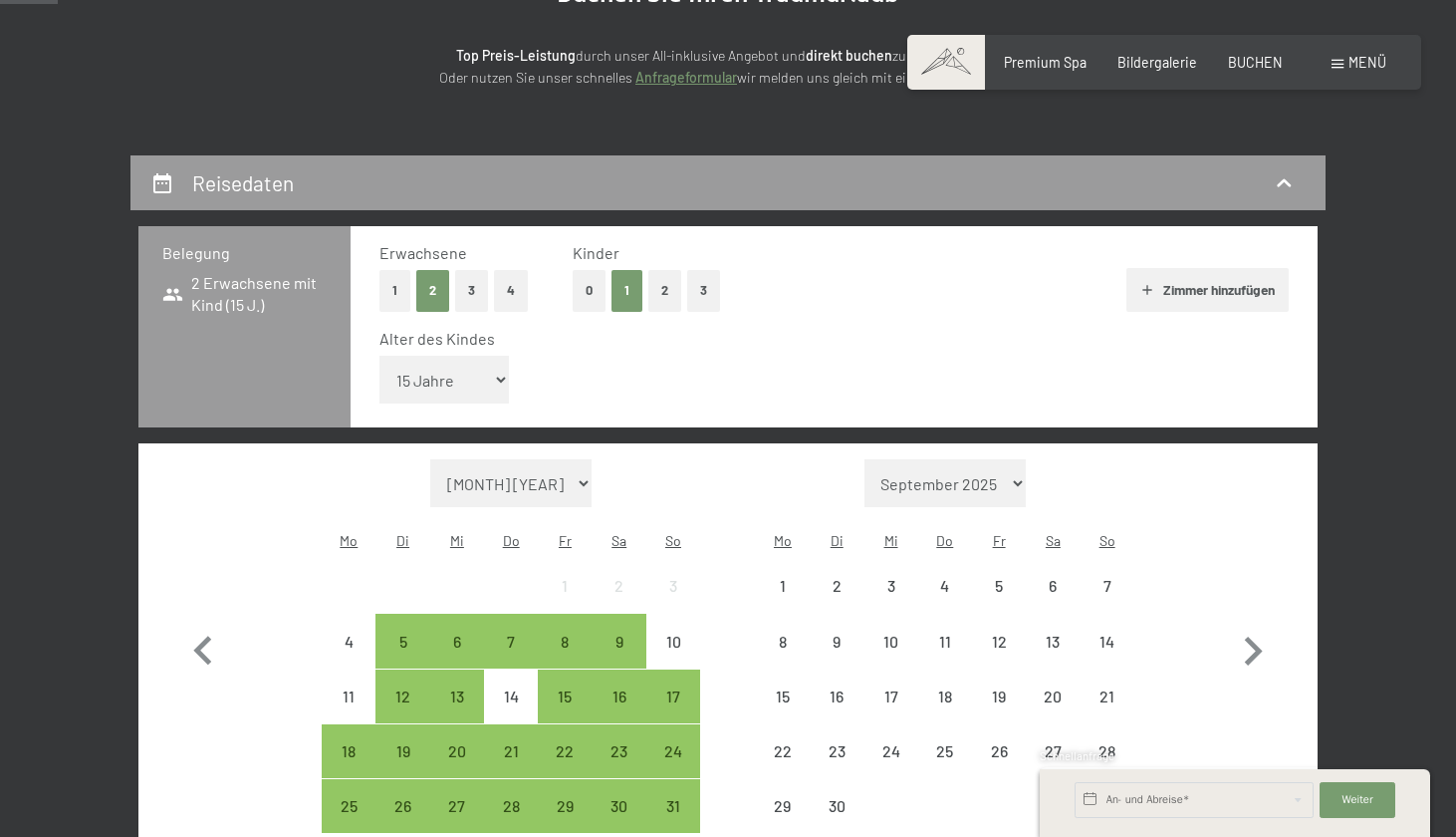 click on "1" at bounding box center (394, 290) 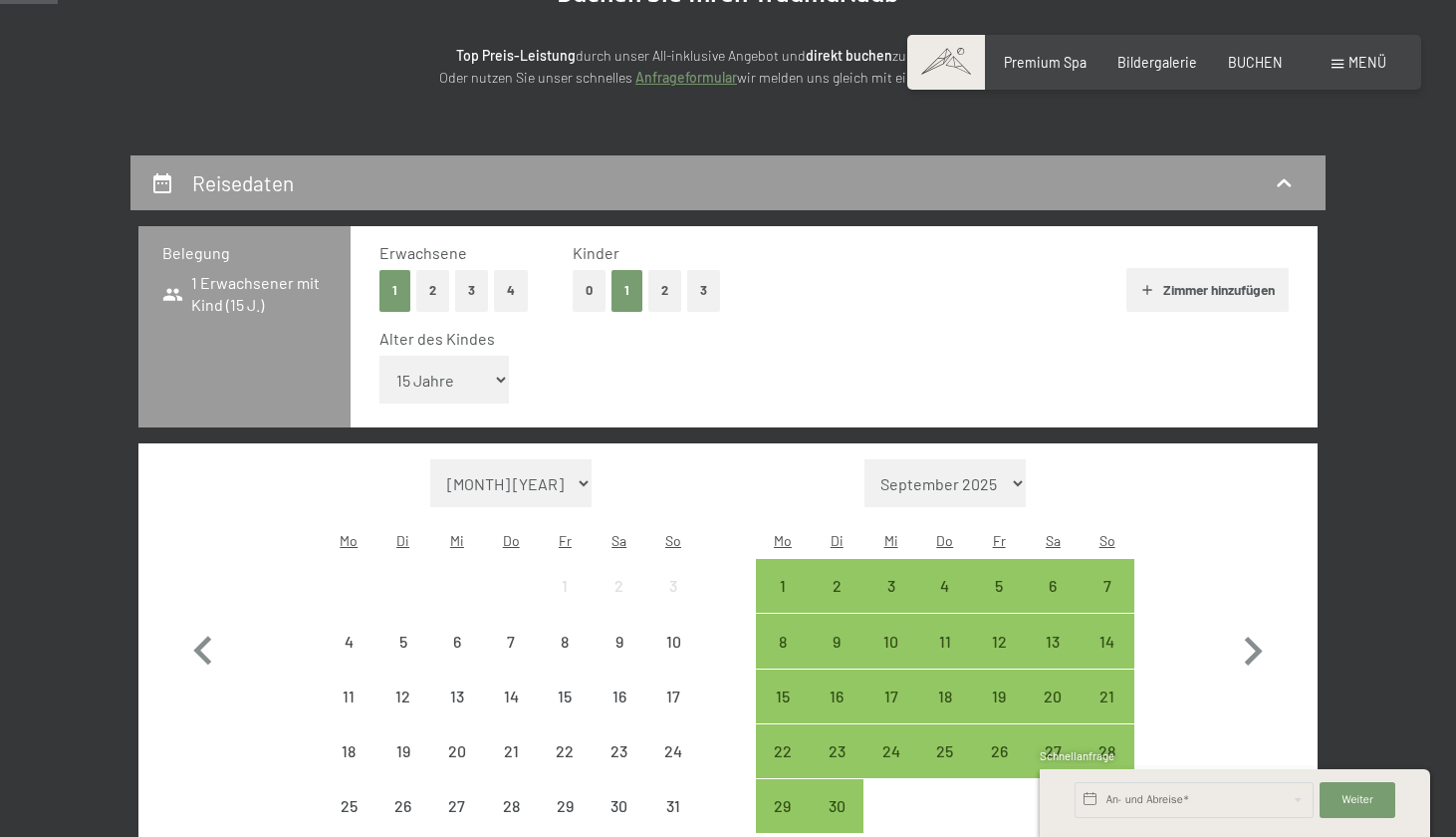 click on "2" at bounding box center [664, 290] 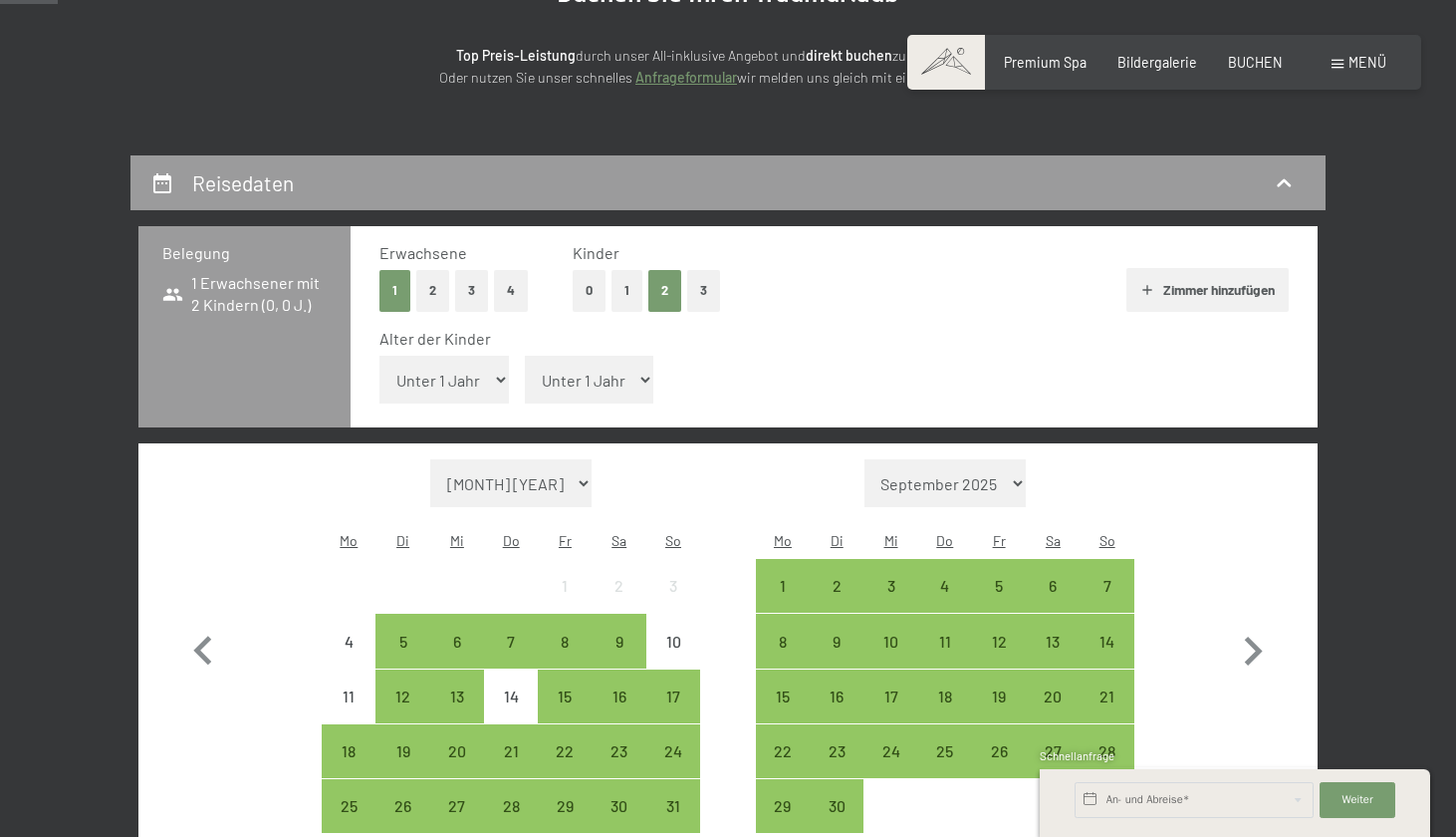 select on "15" 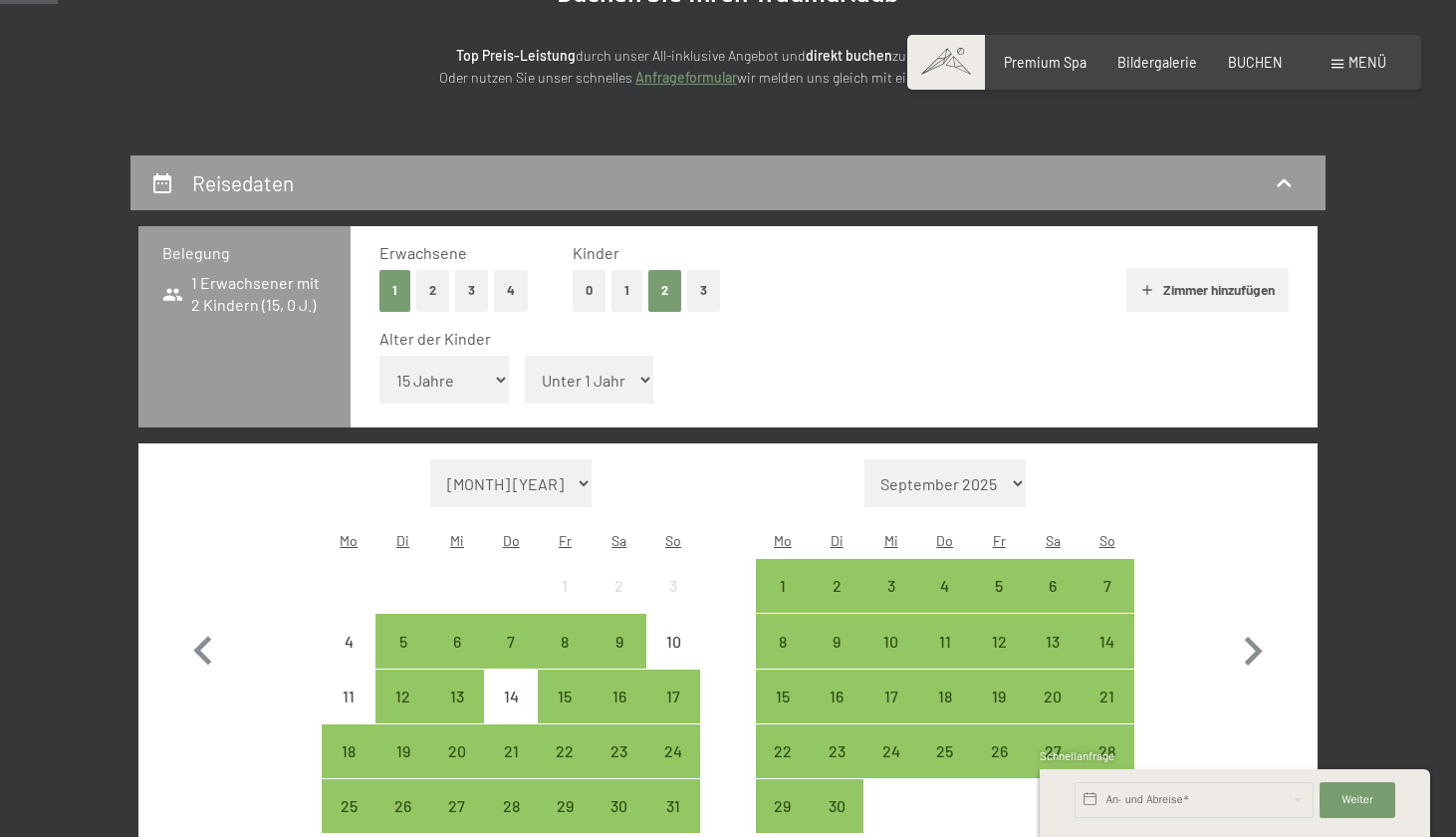 select on "17" 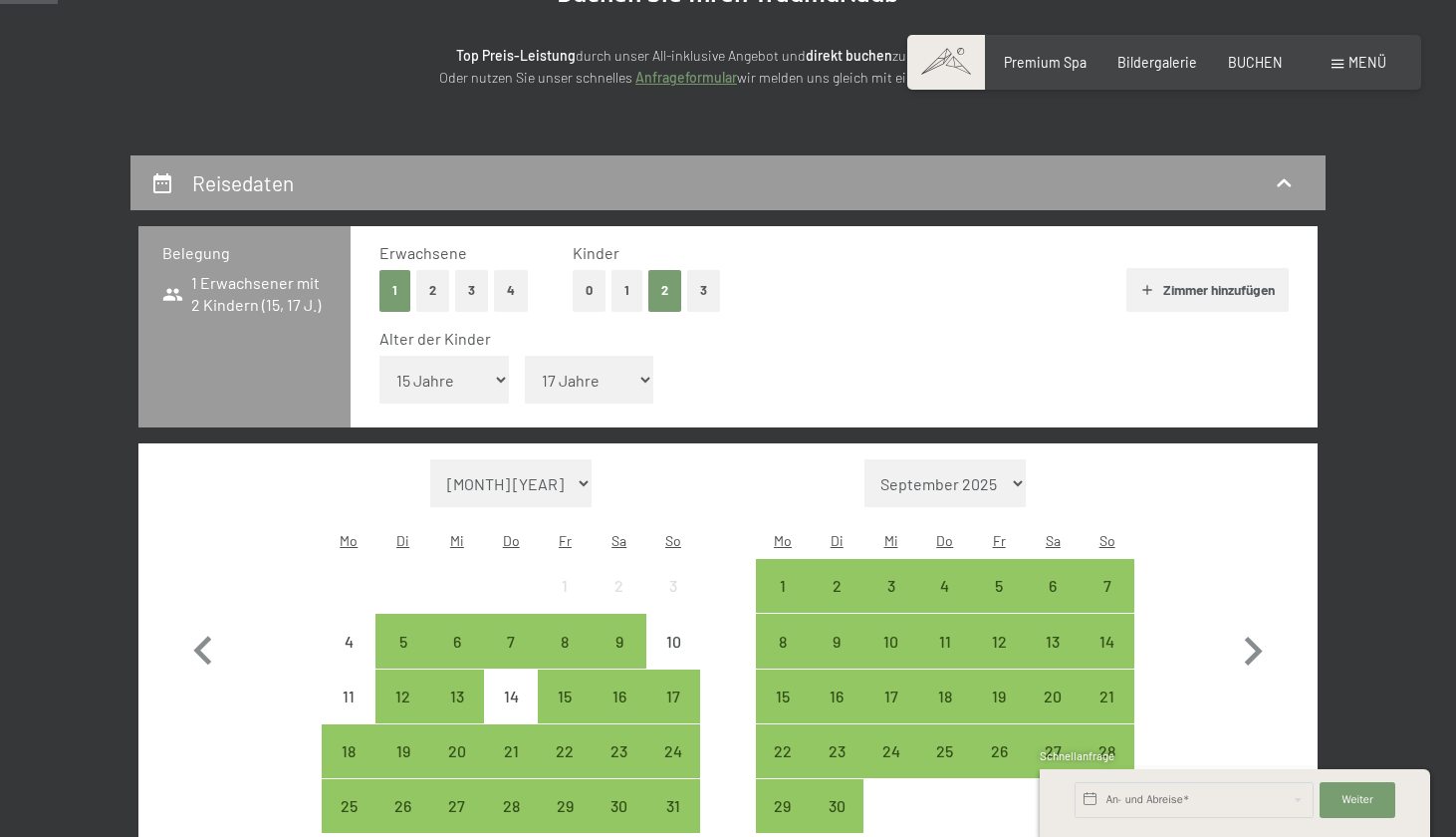 select on "2025-11-01" 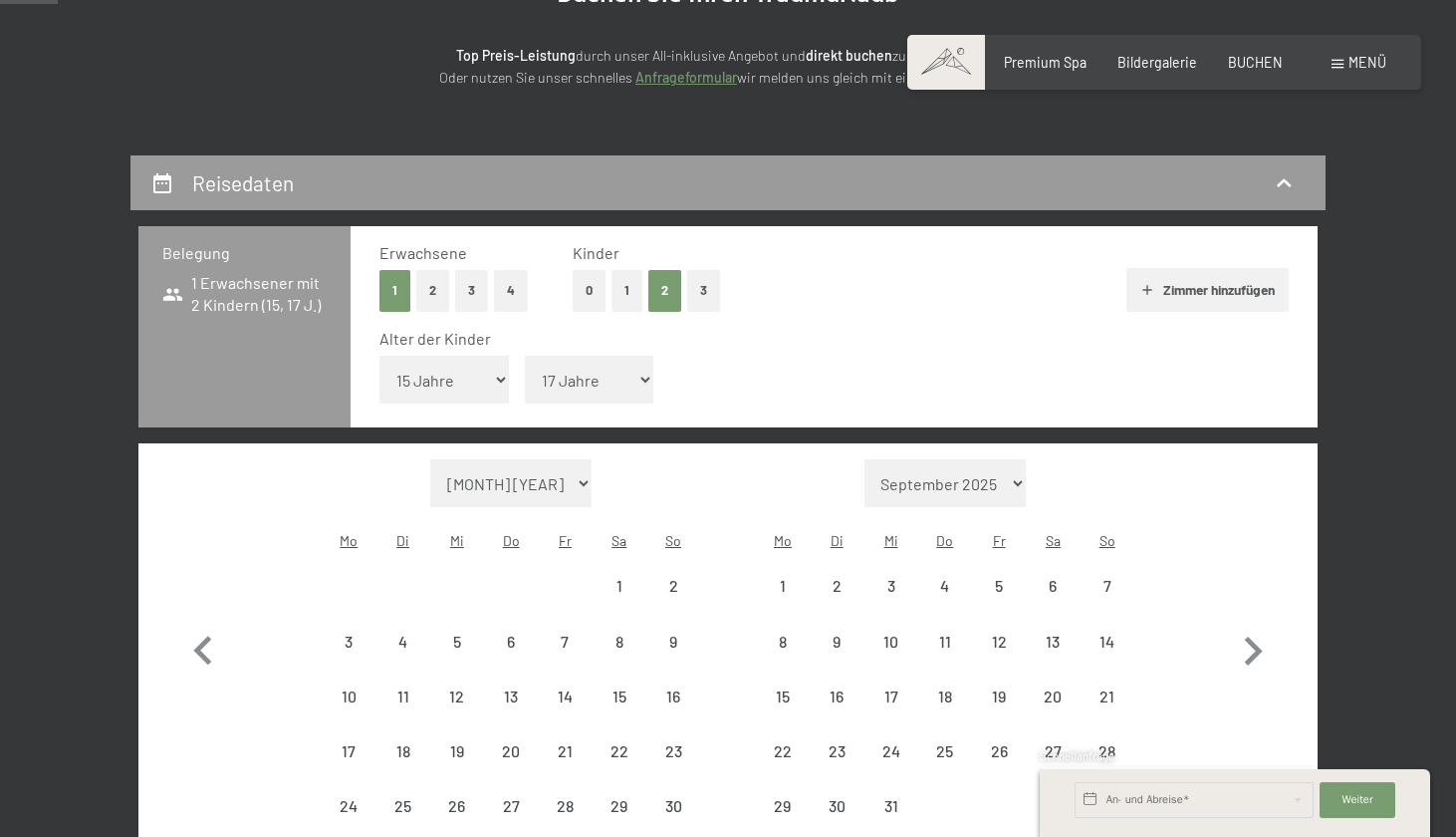 select on "2025-11-01" 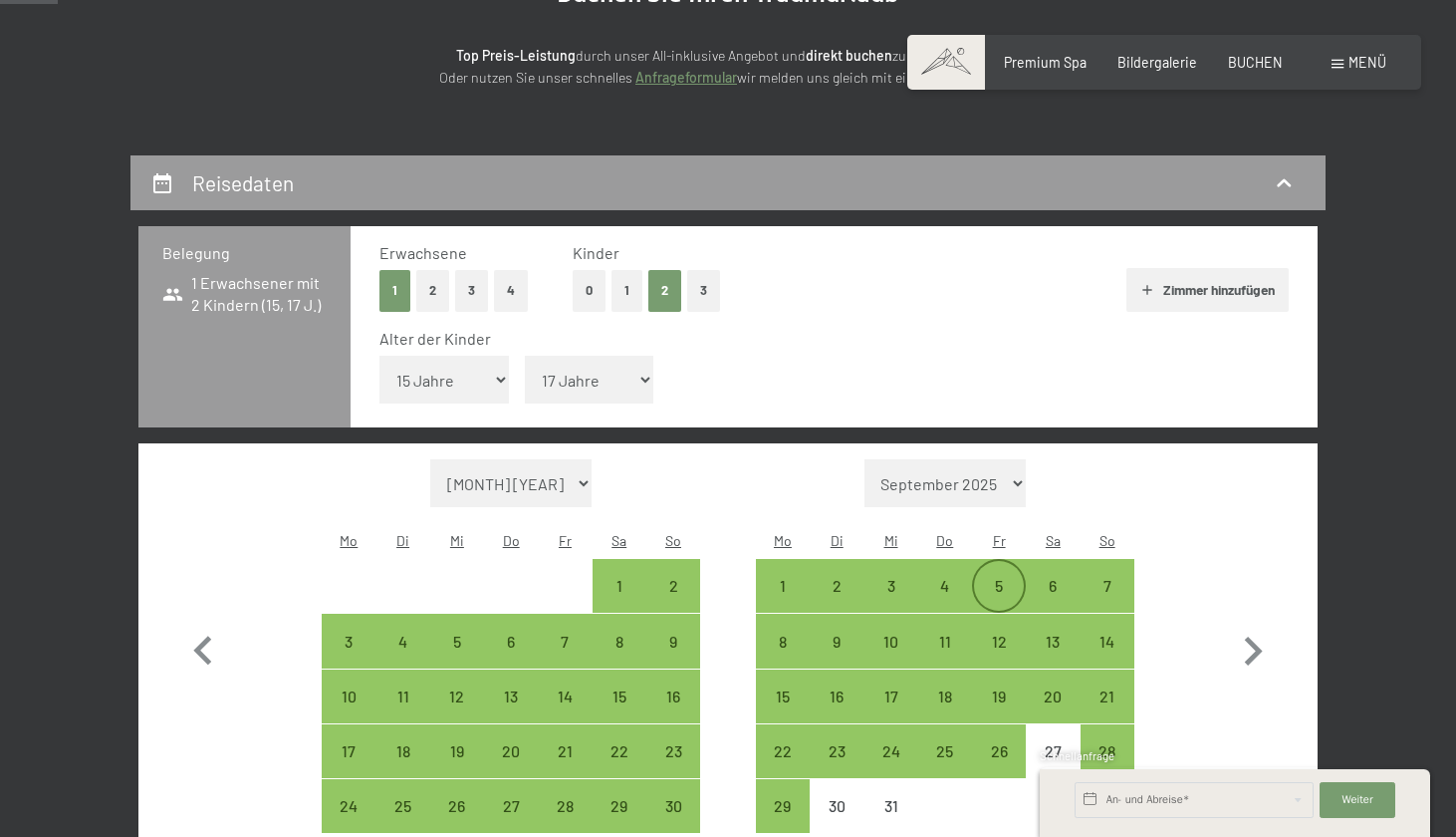 click on "5" at bounding box center [999, 603] 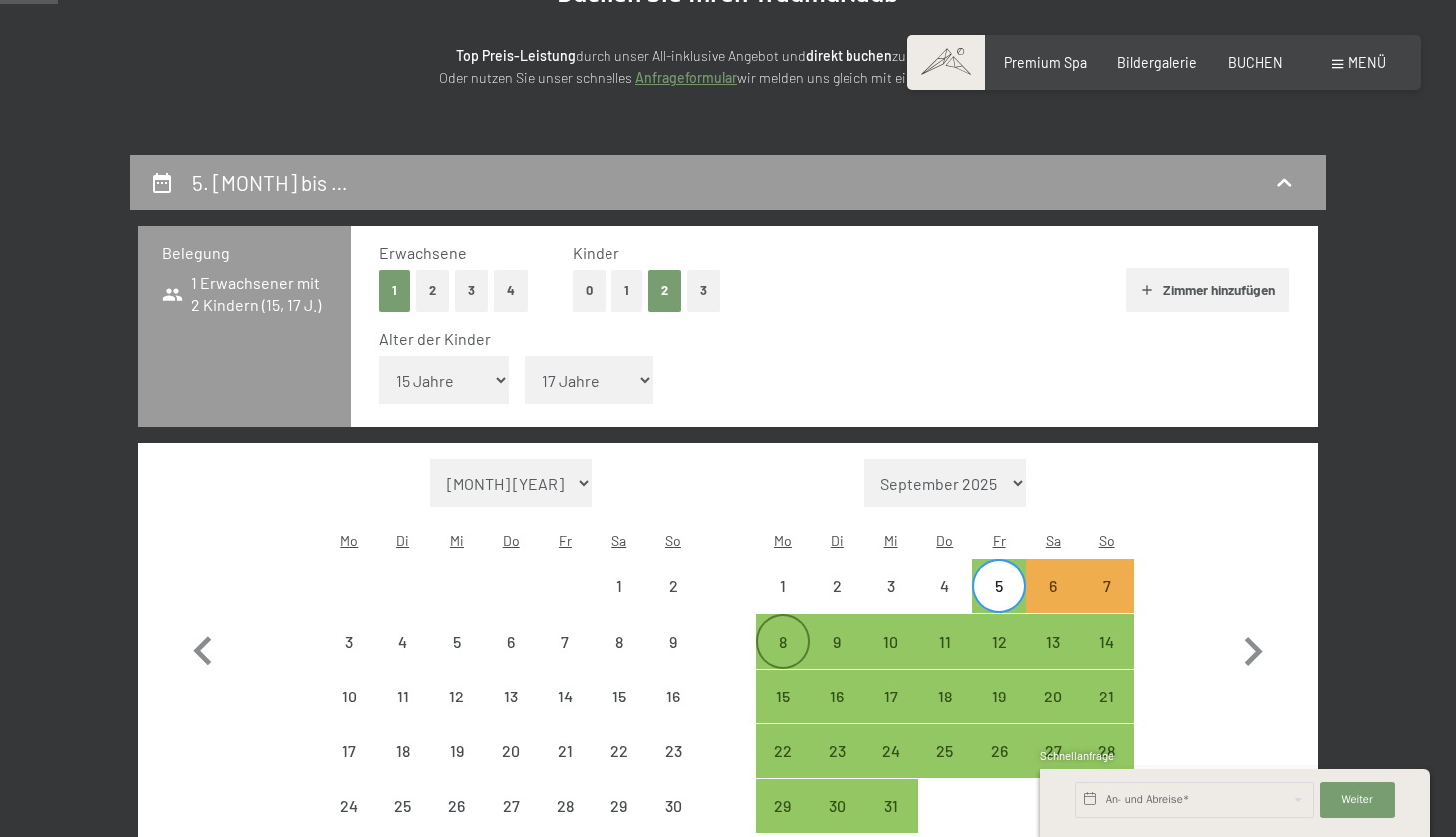 click on "8" at bounding box center (783, 641) 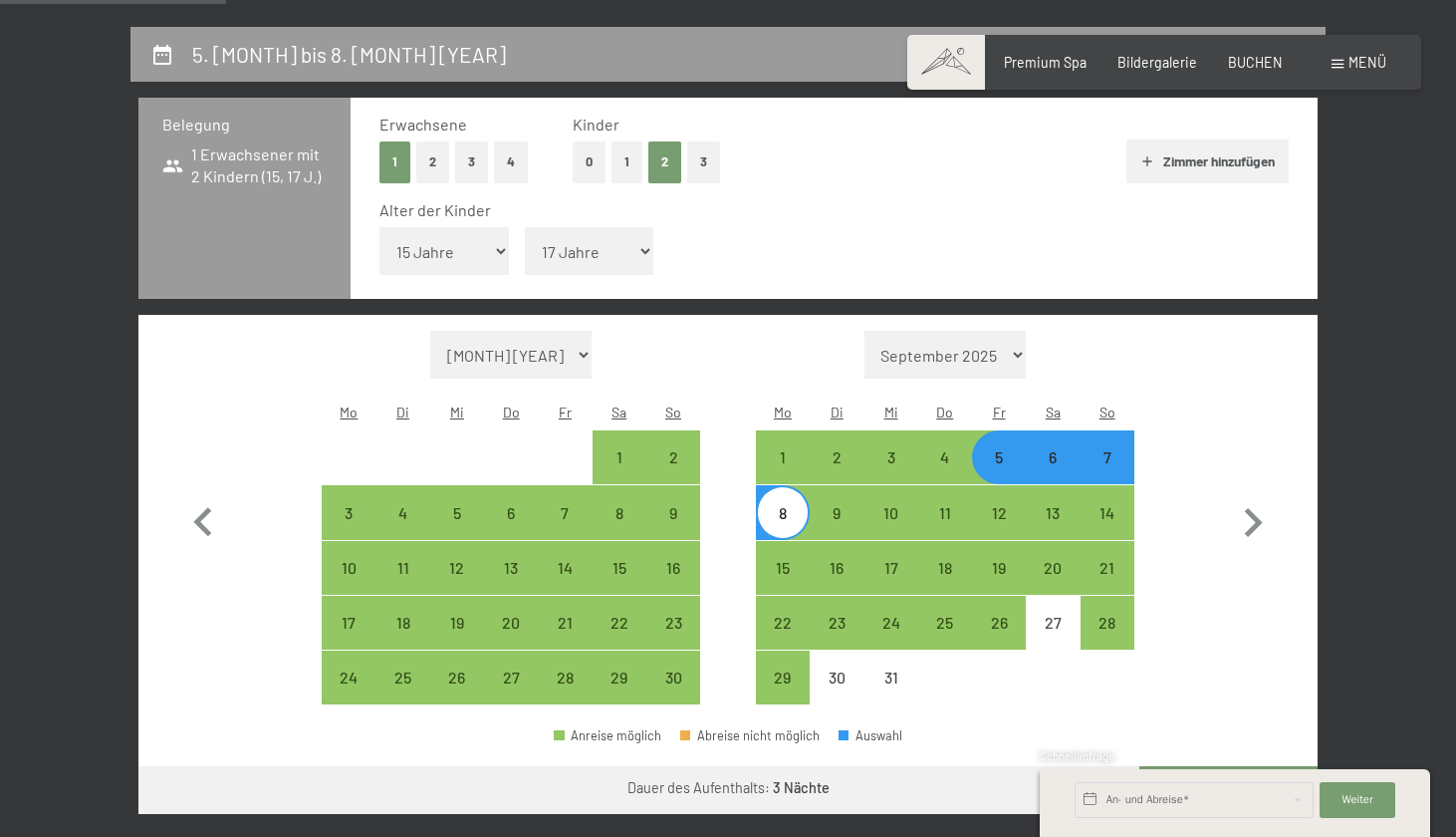 scroll, scrollTop: 401, scrollLeft: 0, axis: vertical 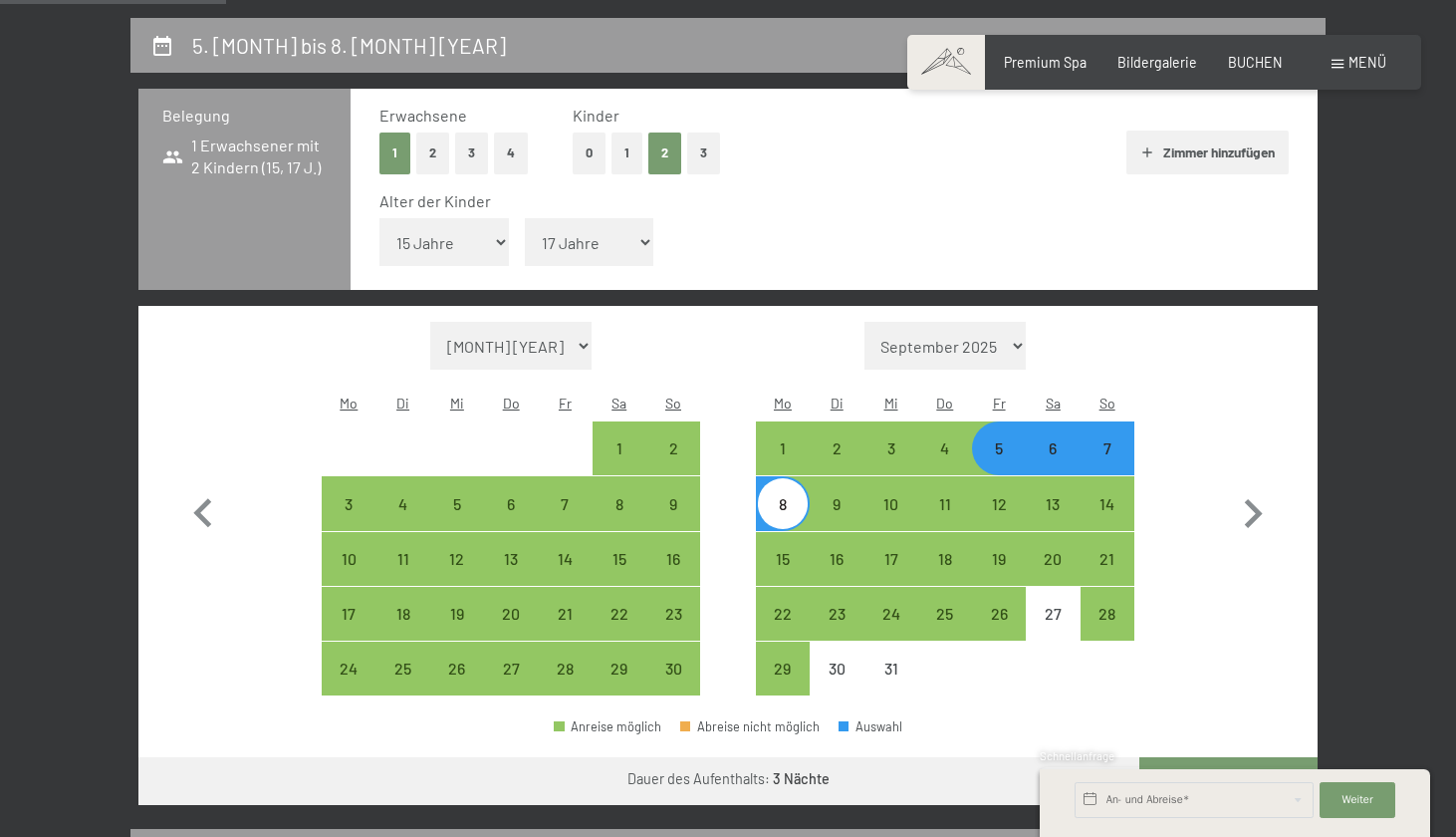 click on "Weiter zu „Zimmer“" at bounding box center (1228, 781) 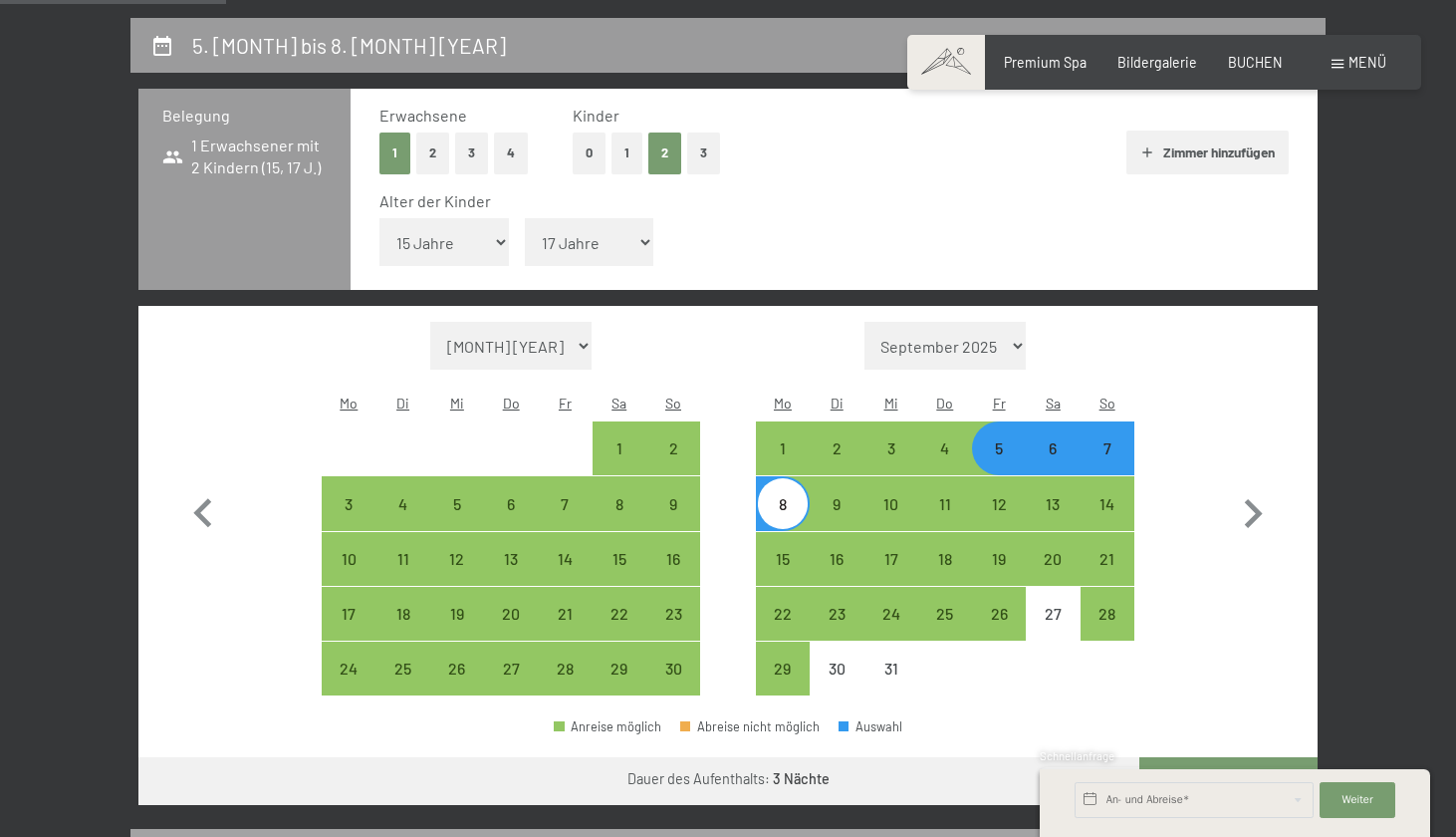 scroll, scrollTop: 417, scrollLeft: 0, axis: vertical 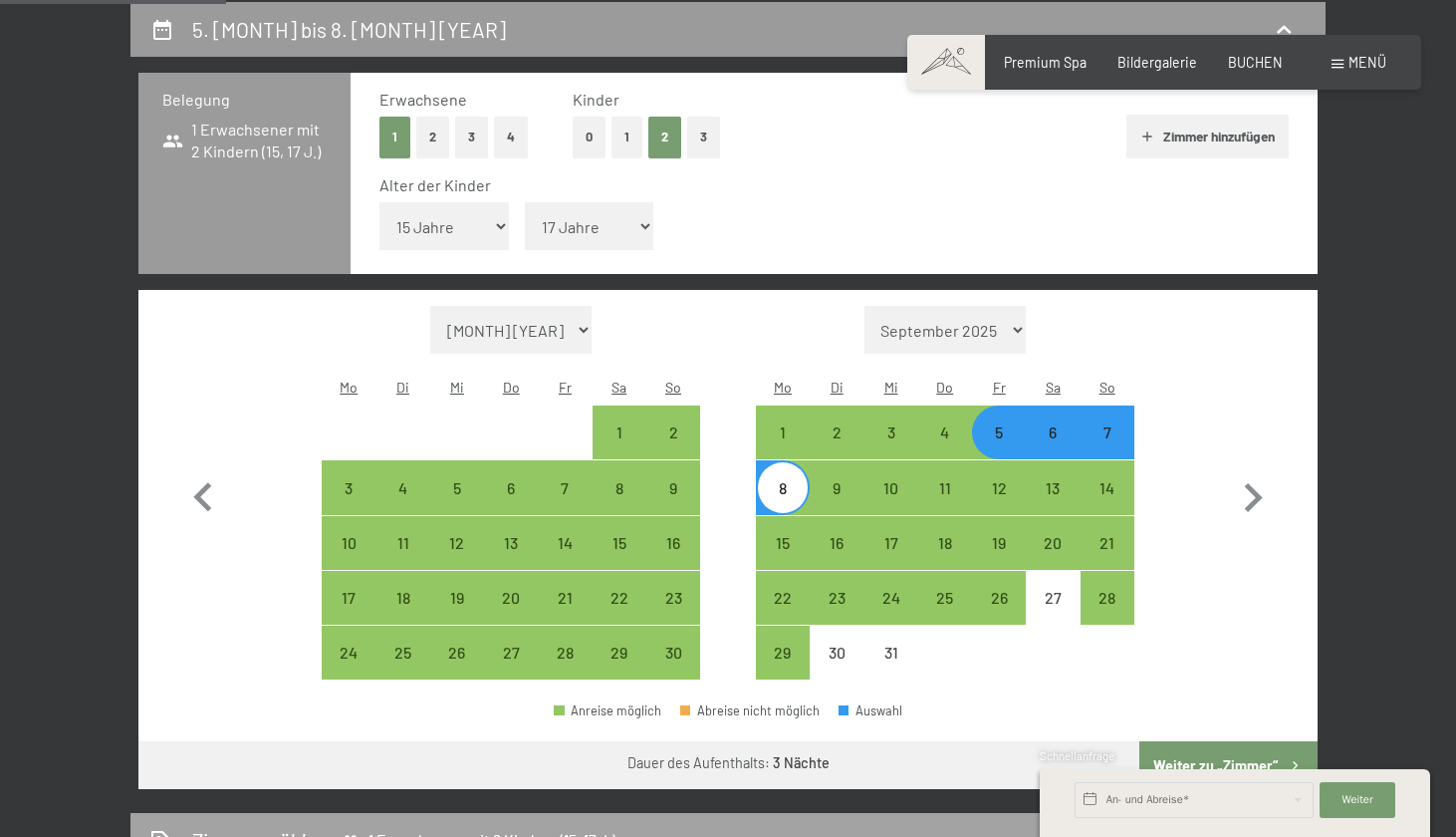 select on "[YEAR]-[MONTH]-[DAY]" 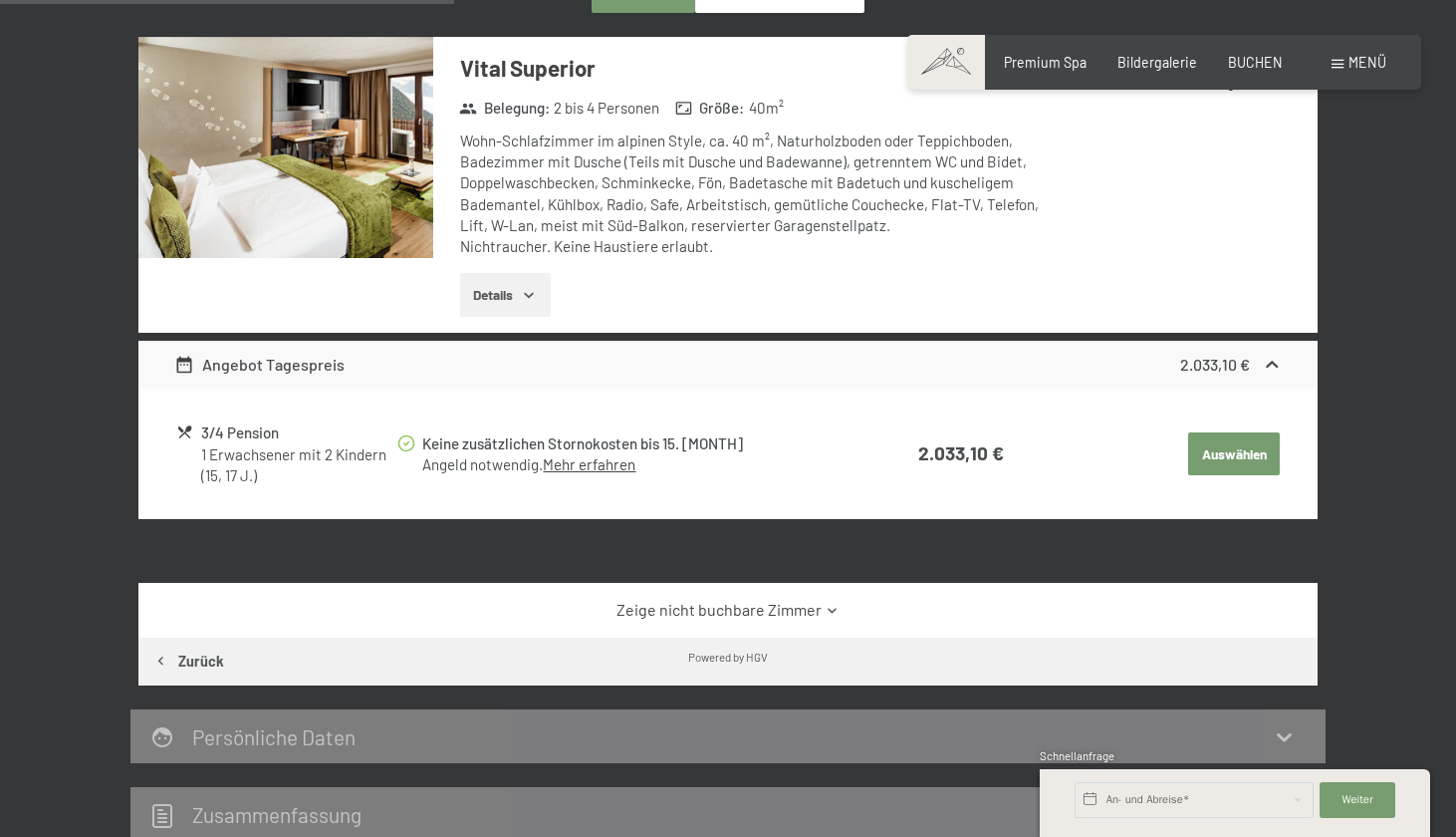 scroll, scrollTop: 613, scrollLeft: 0, axis: vertical 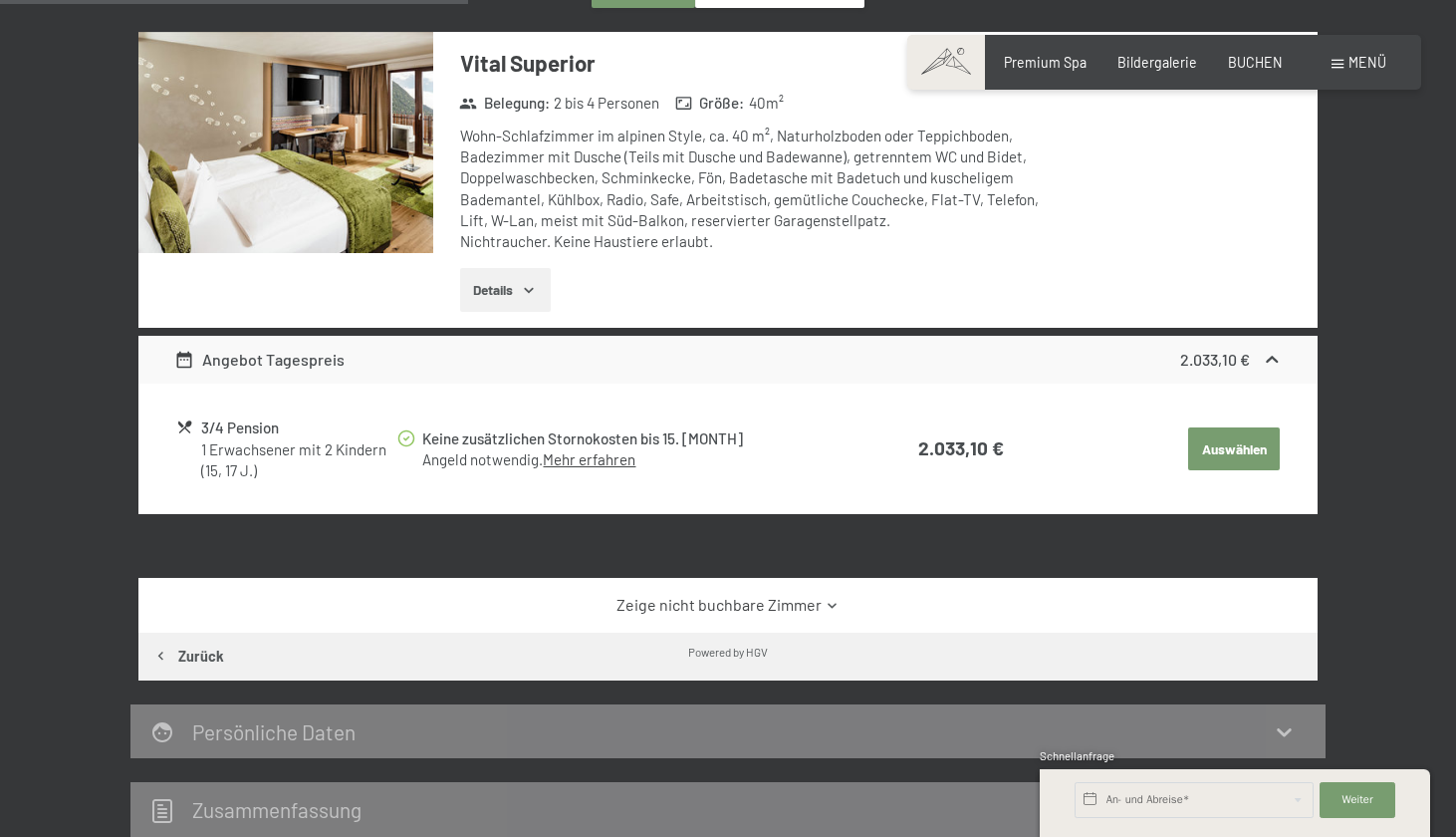 click on "Zeige nicht buchbare Zimmer" at bounding box center [728, 605] 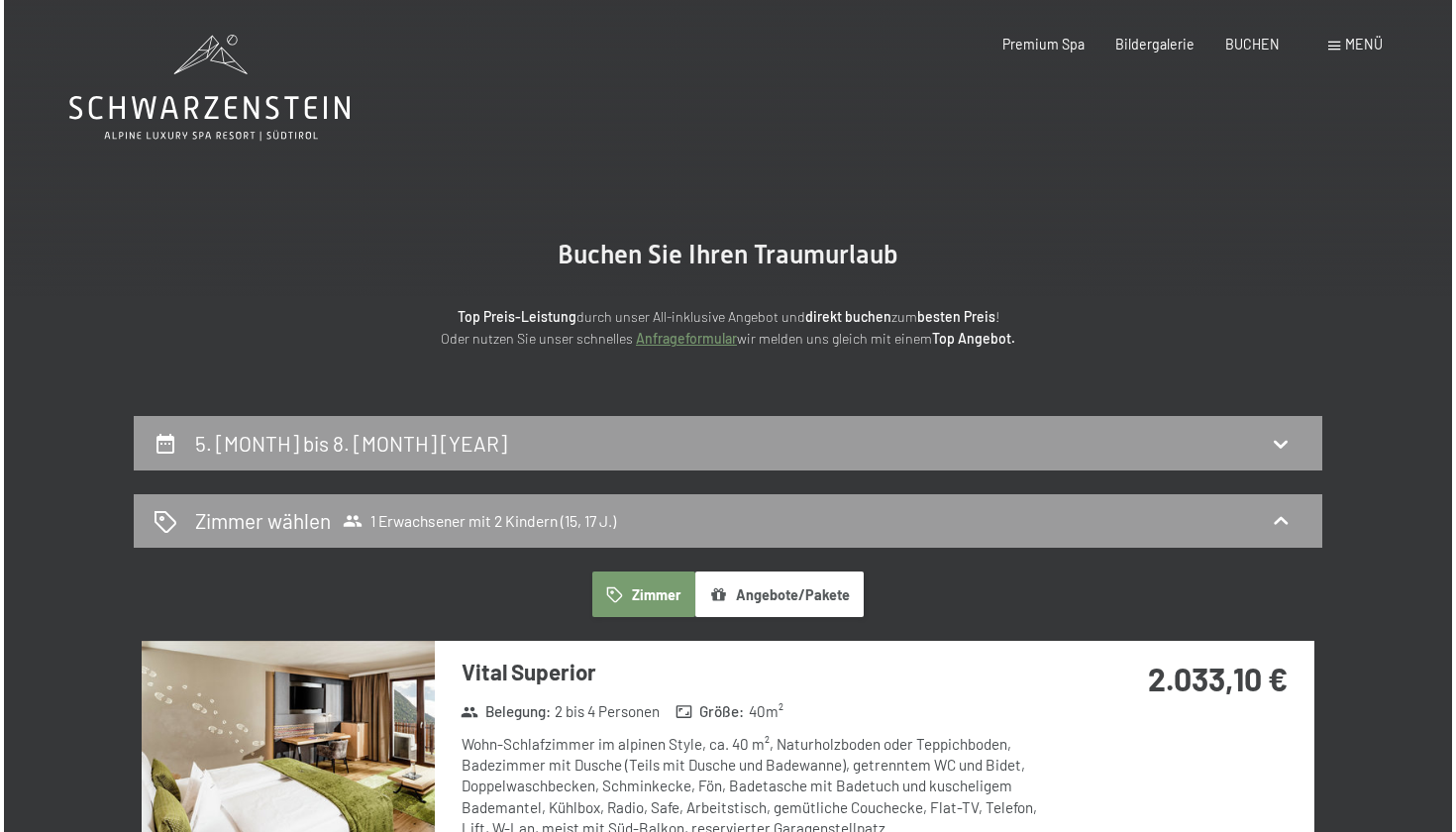 scroll, scrollTop: 0, scrollLeft: 0, axis: both 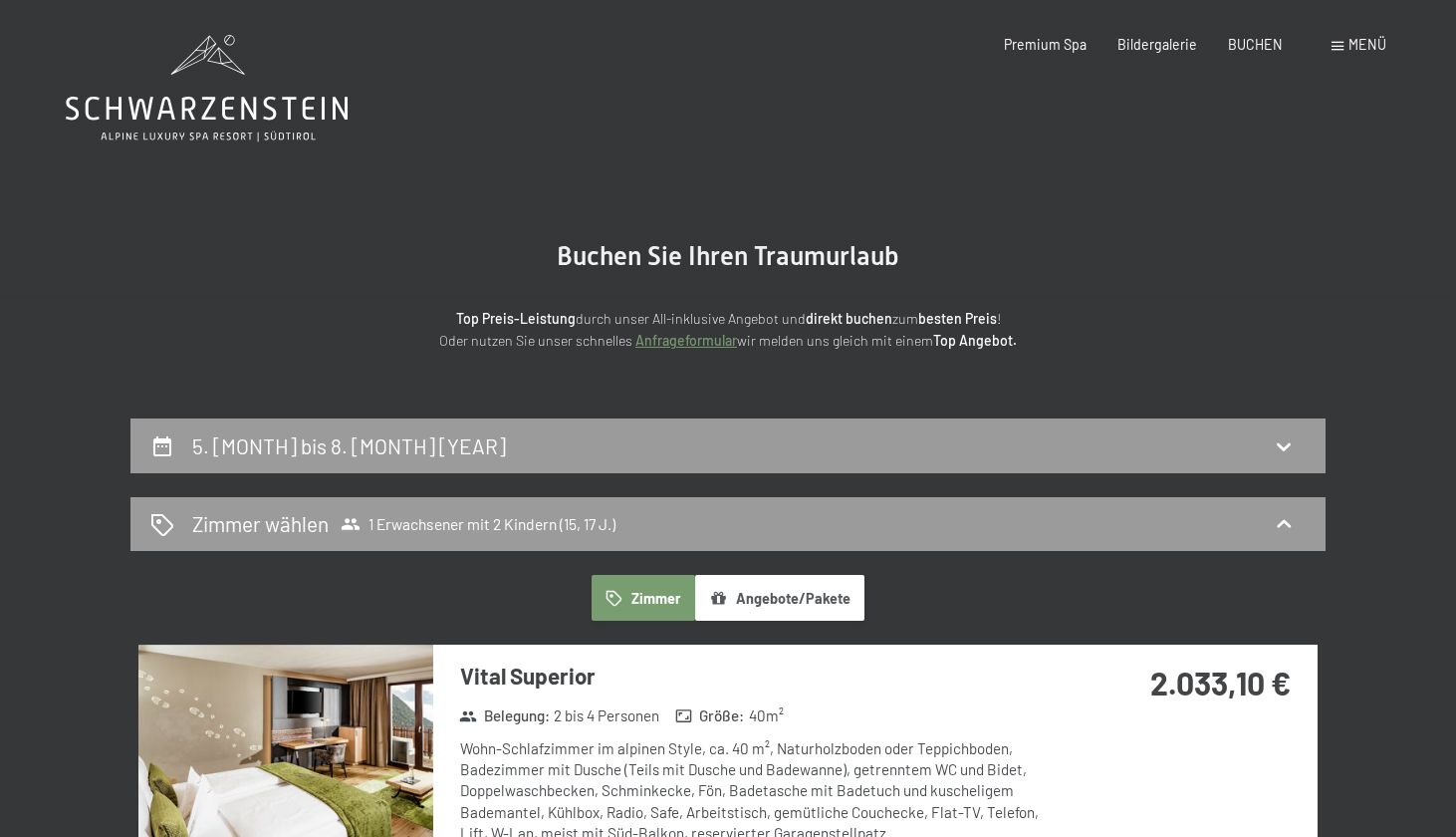 click at bounding box center [1337, 46] 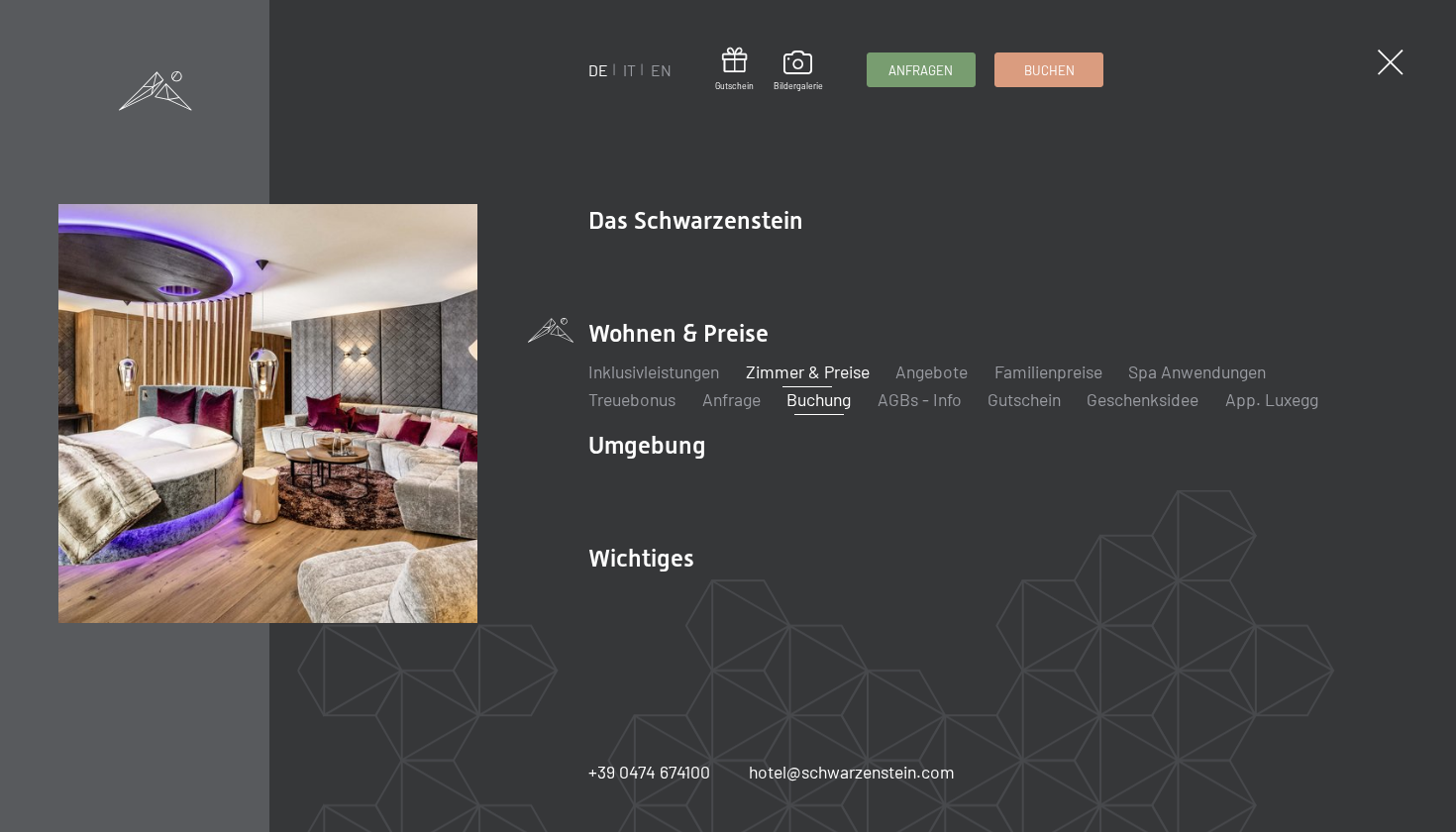 click on "Zimmer & Preise" at bounding box center [807, 371] 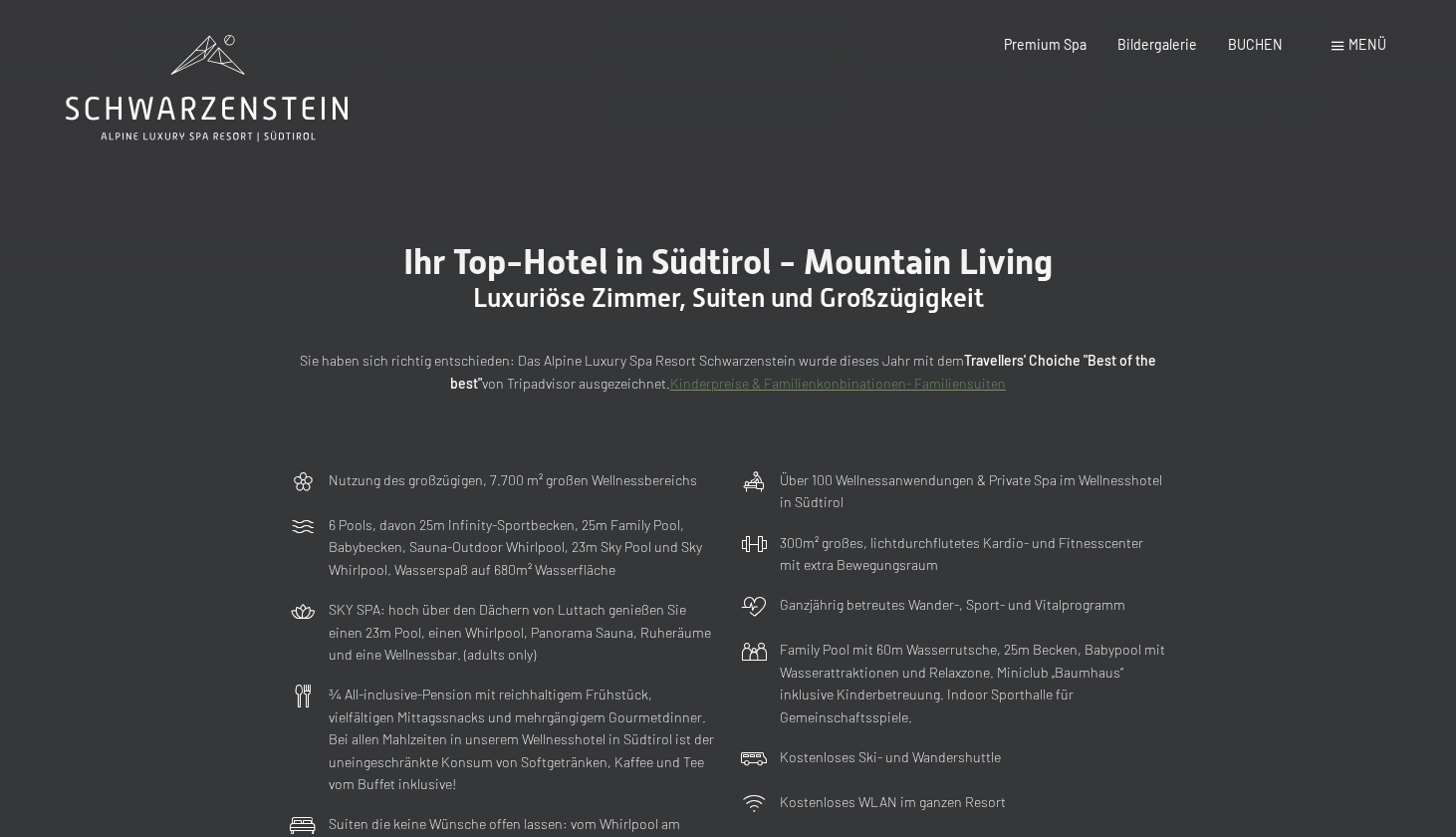 scroll, scrollTop: 0, scrollLeft: 0, axis: both 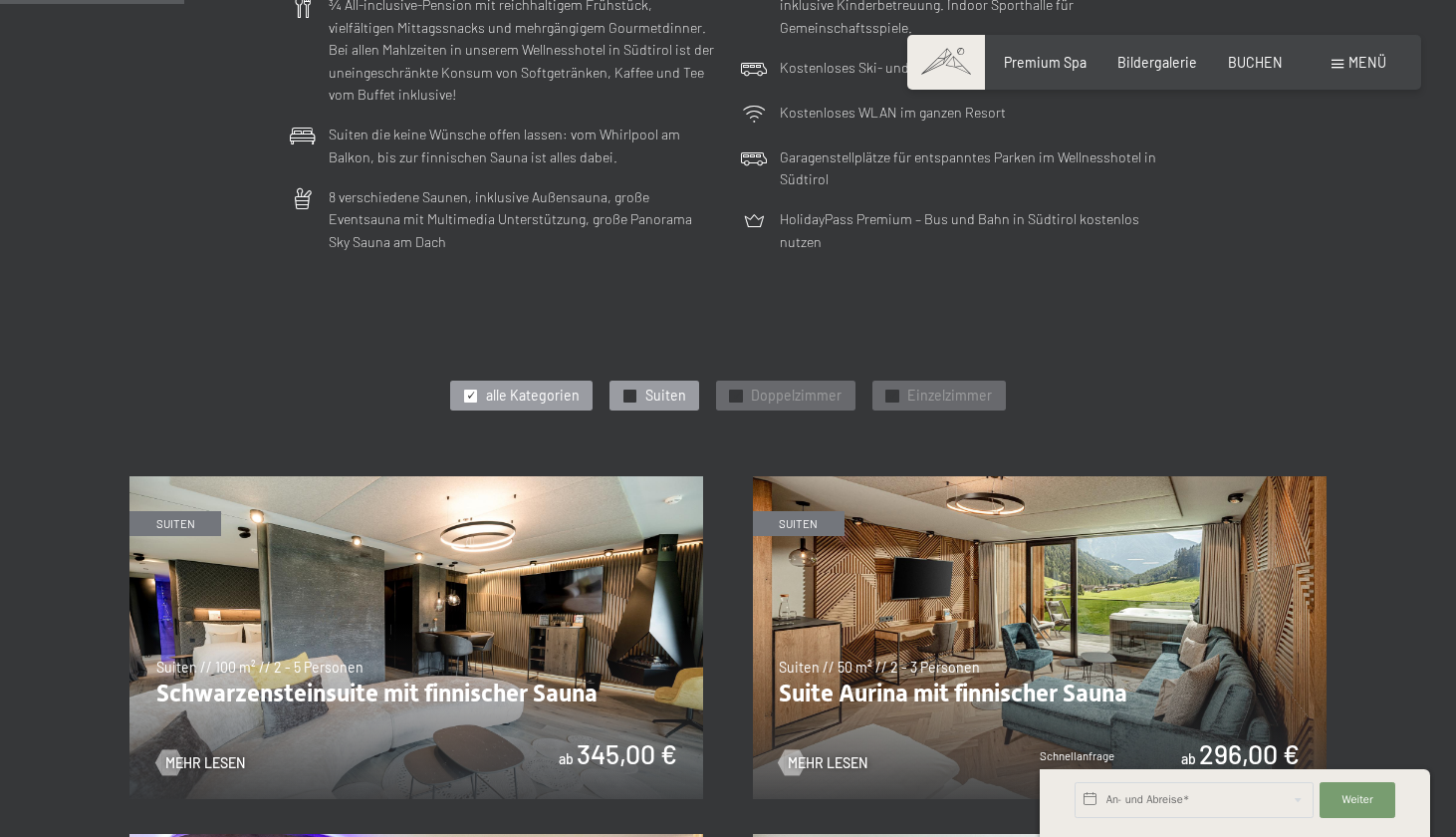 click on "✓       Suiten" at bounding box center [653, 396] 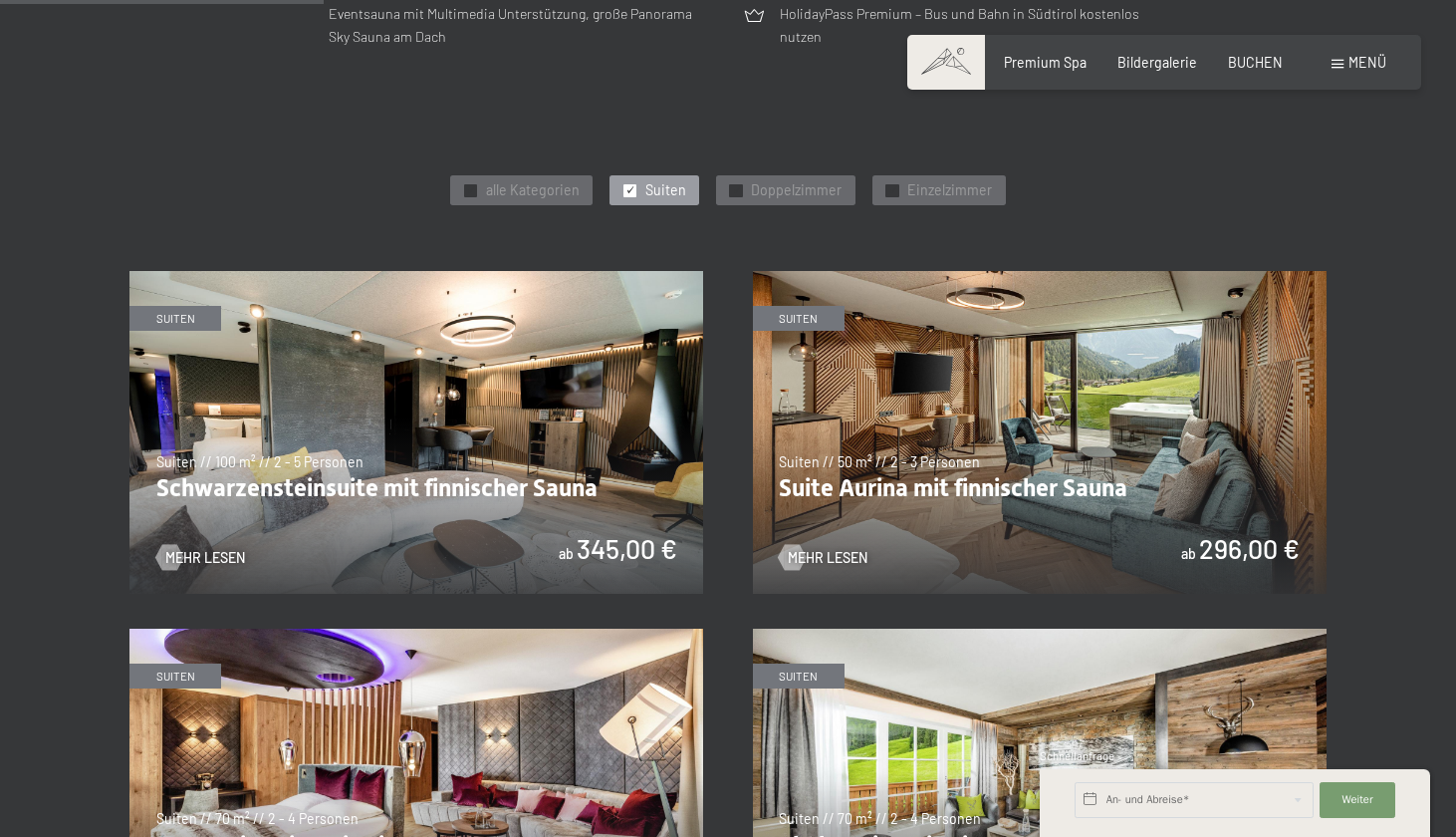 scroll, scrollTop: 897, scrollLeft: 0, axis: vertical 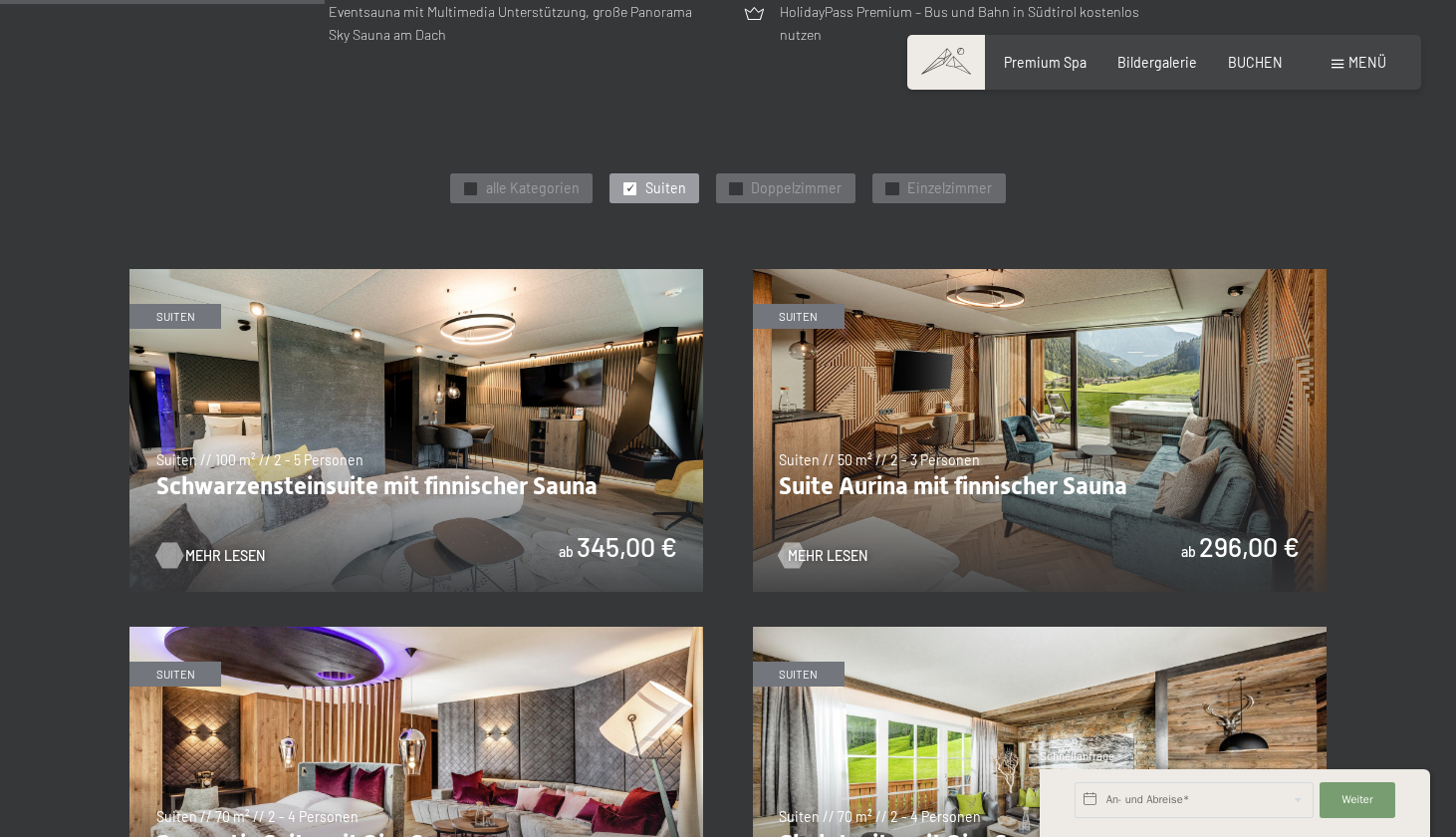 click on "Mehr Lesen" at bounding box center [225, 556] 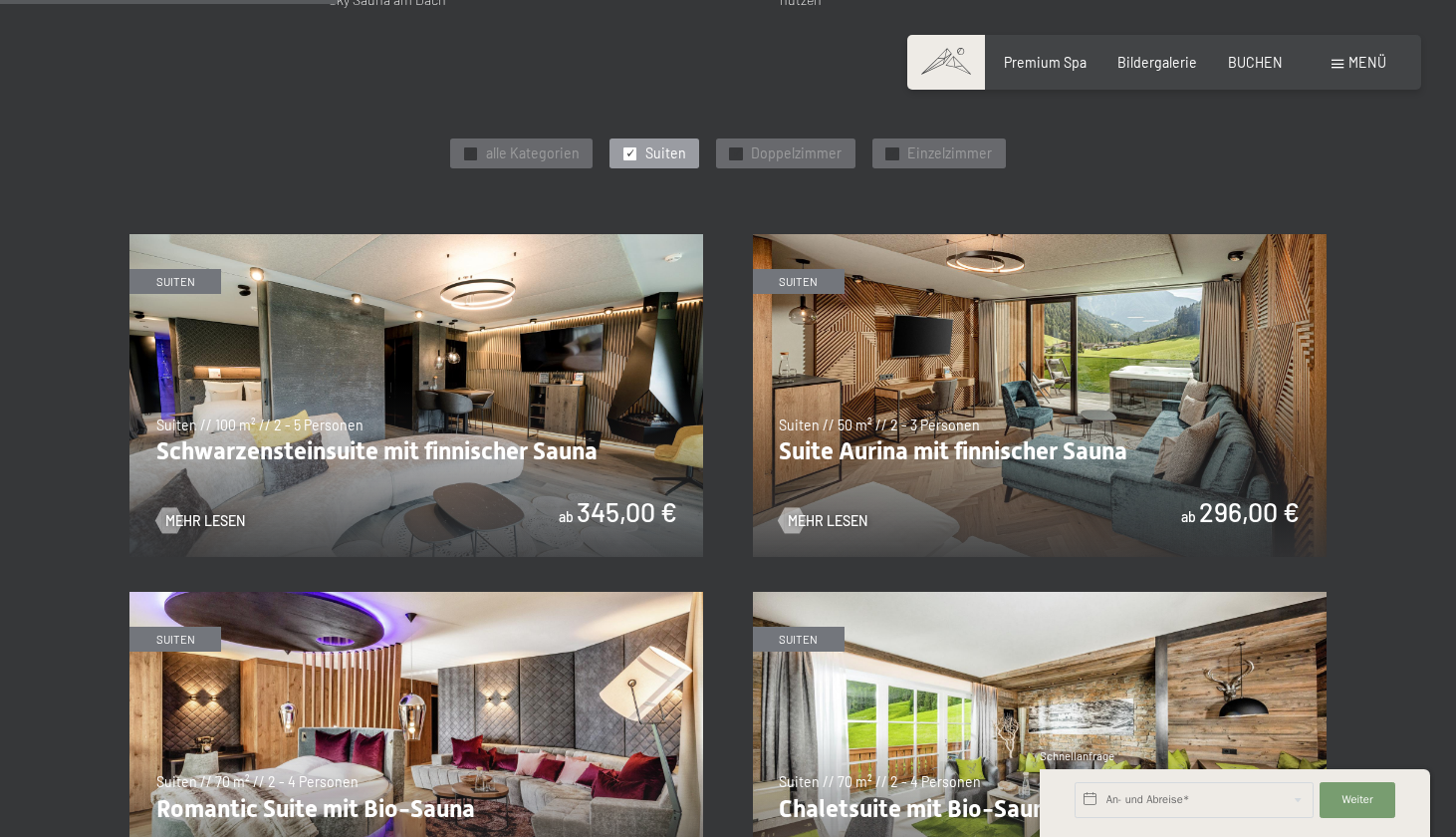scroll, scrollTop: 928, scrollLeft: 0, axis: vertical 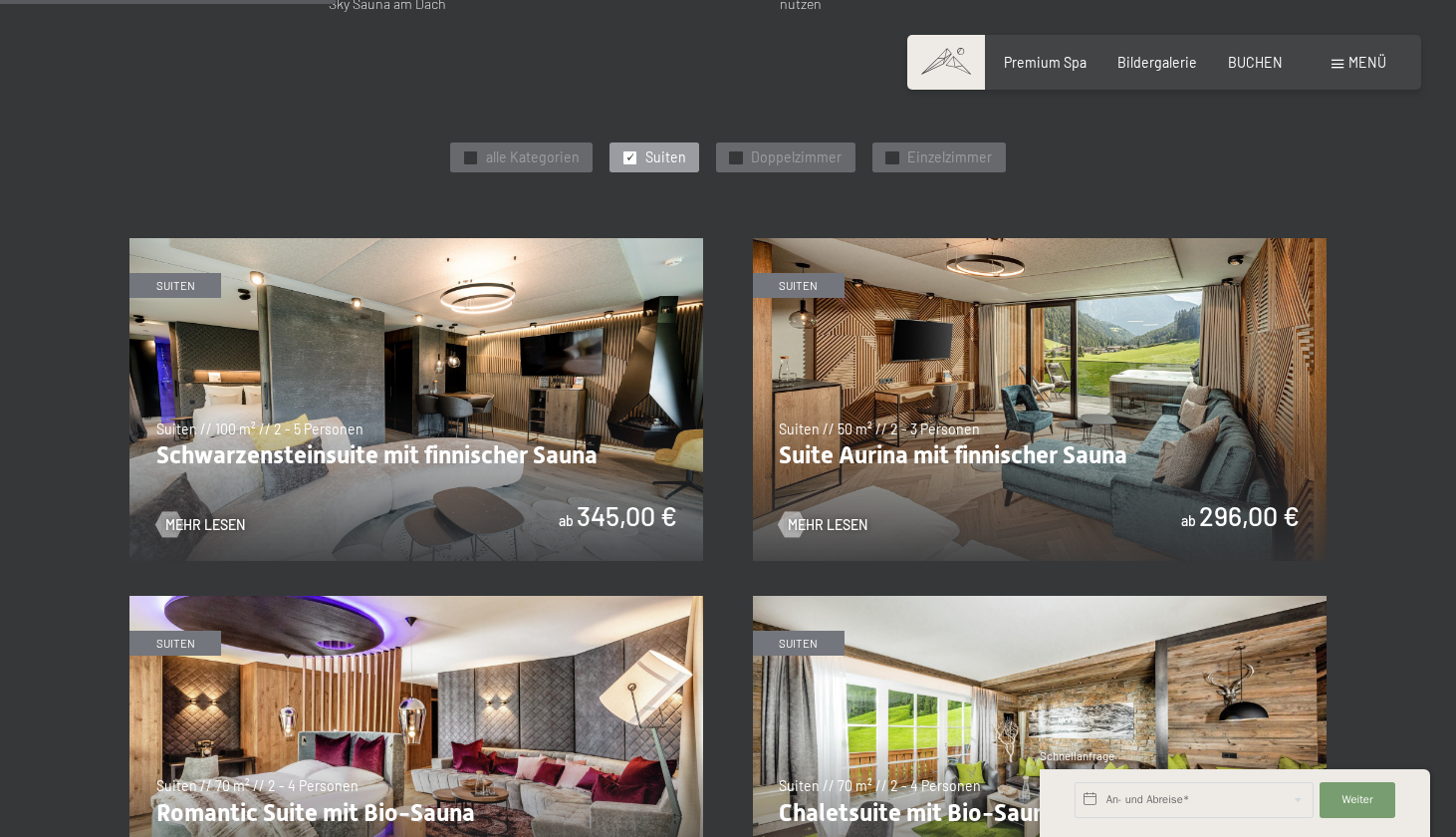 click at bounding box center [1040, 400] 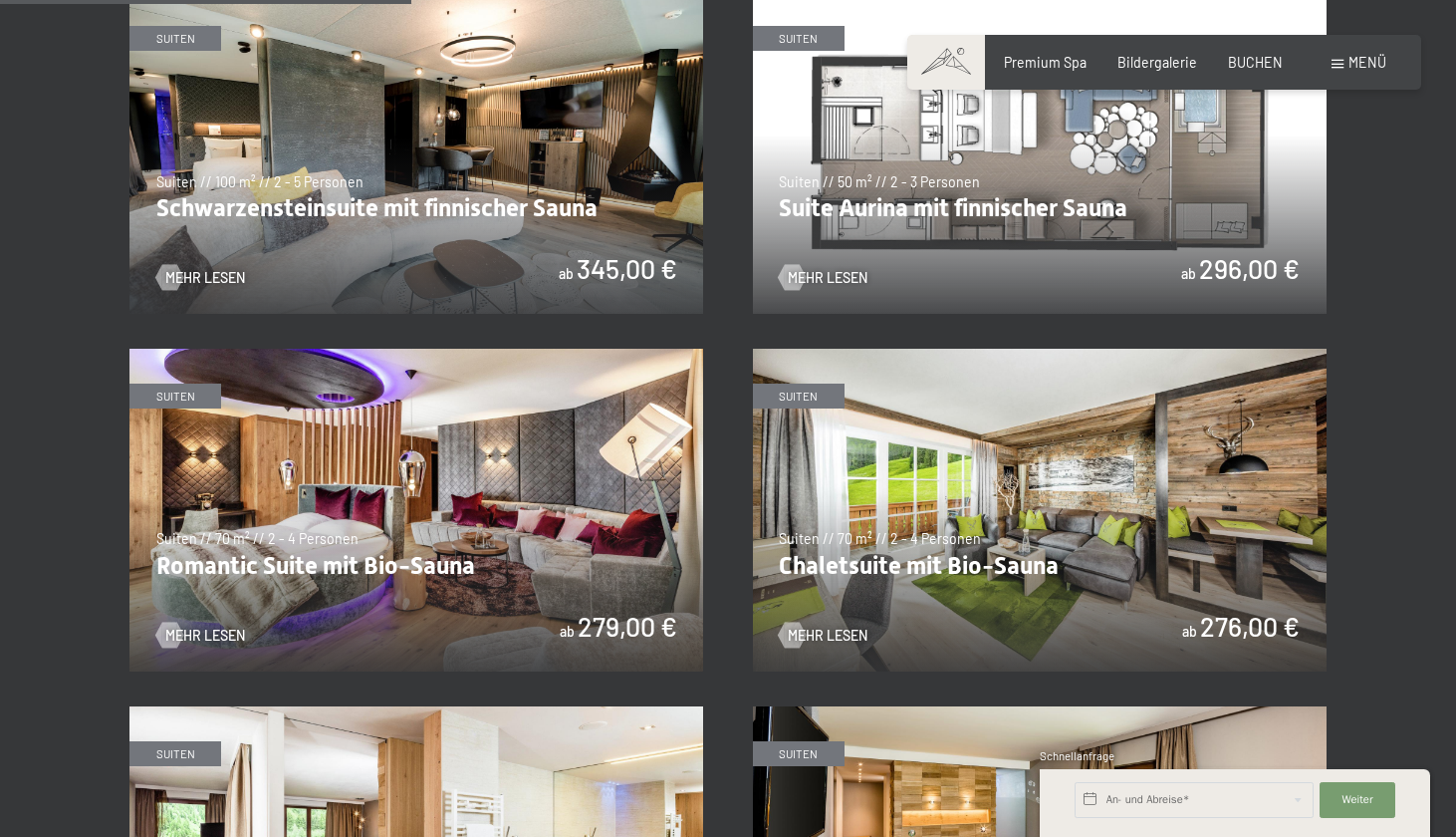 scroll, scrollTop: 1278, scrollLeft: 0, axis: vertical 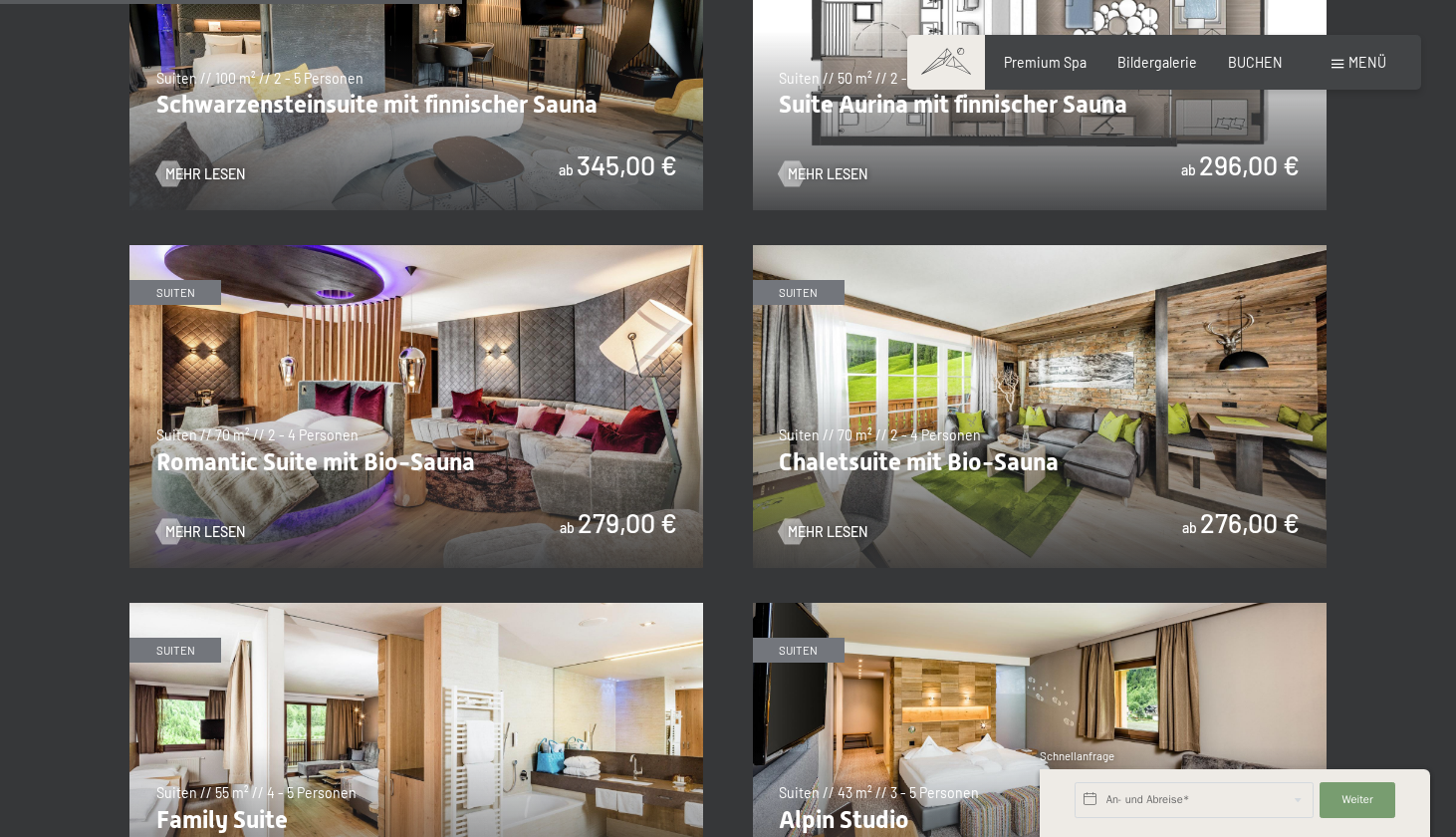 click at bounding box center [416, 407] 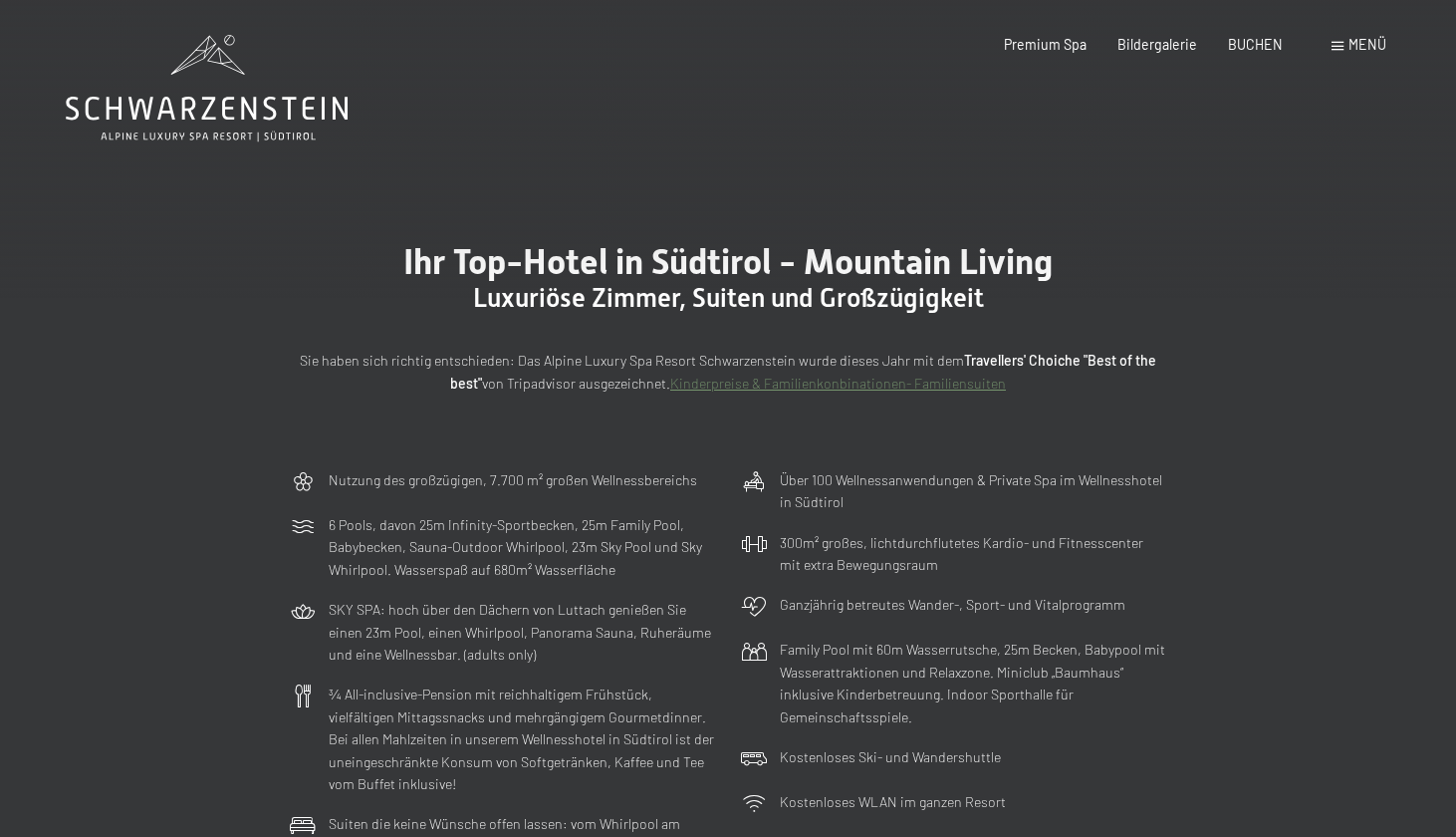 scroll, scrollTop: 0, scrollLeft: 0, axis: both 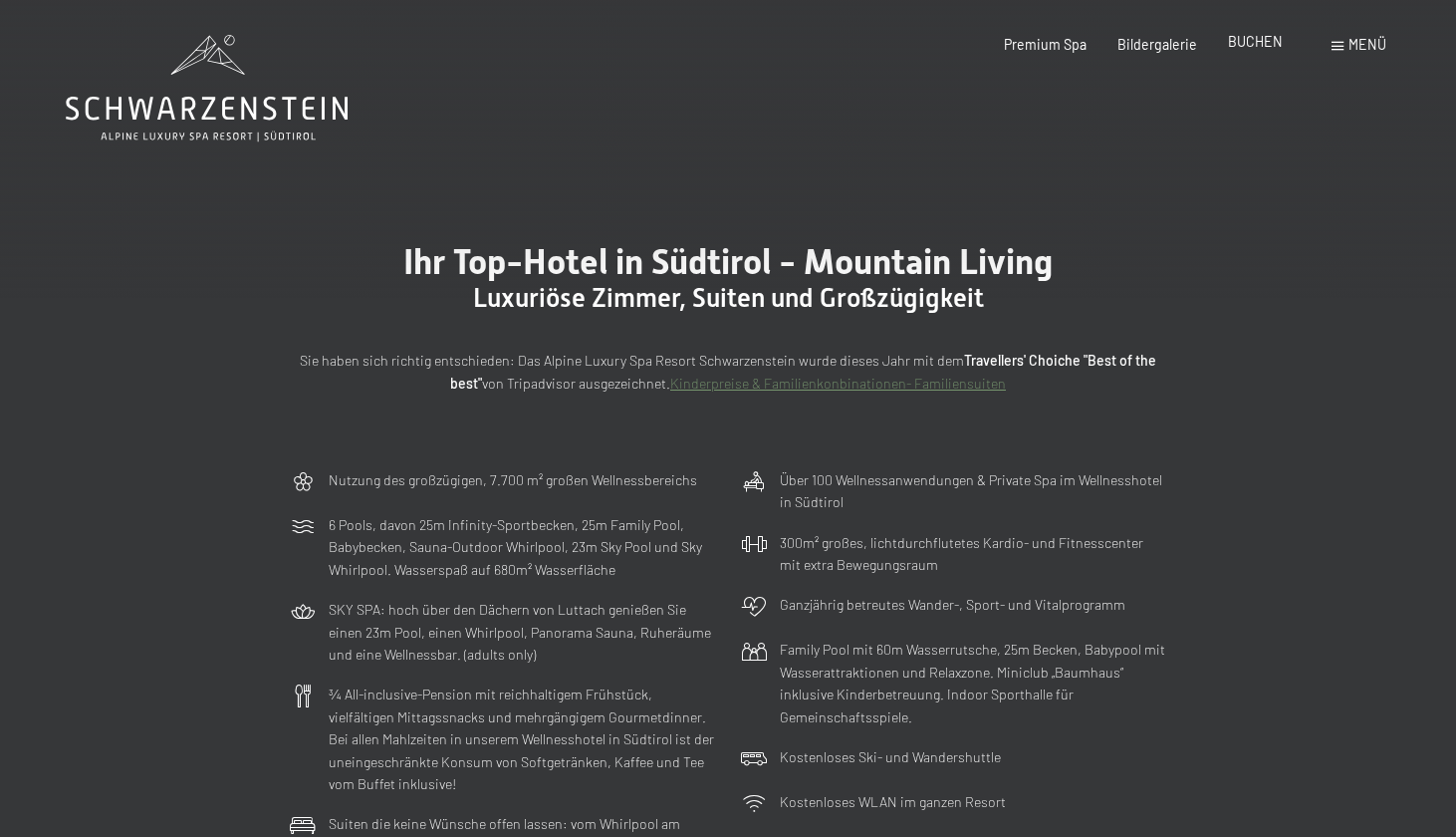 click on "BUCHEN" at bounding box center [1255, 41] 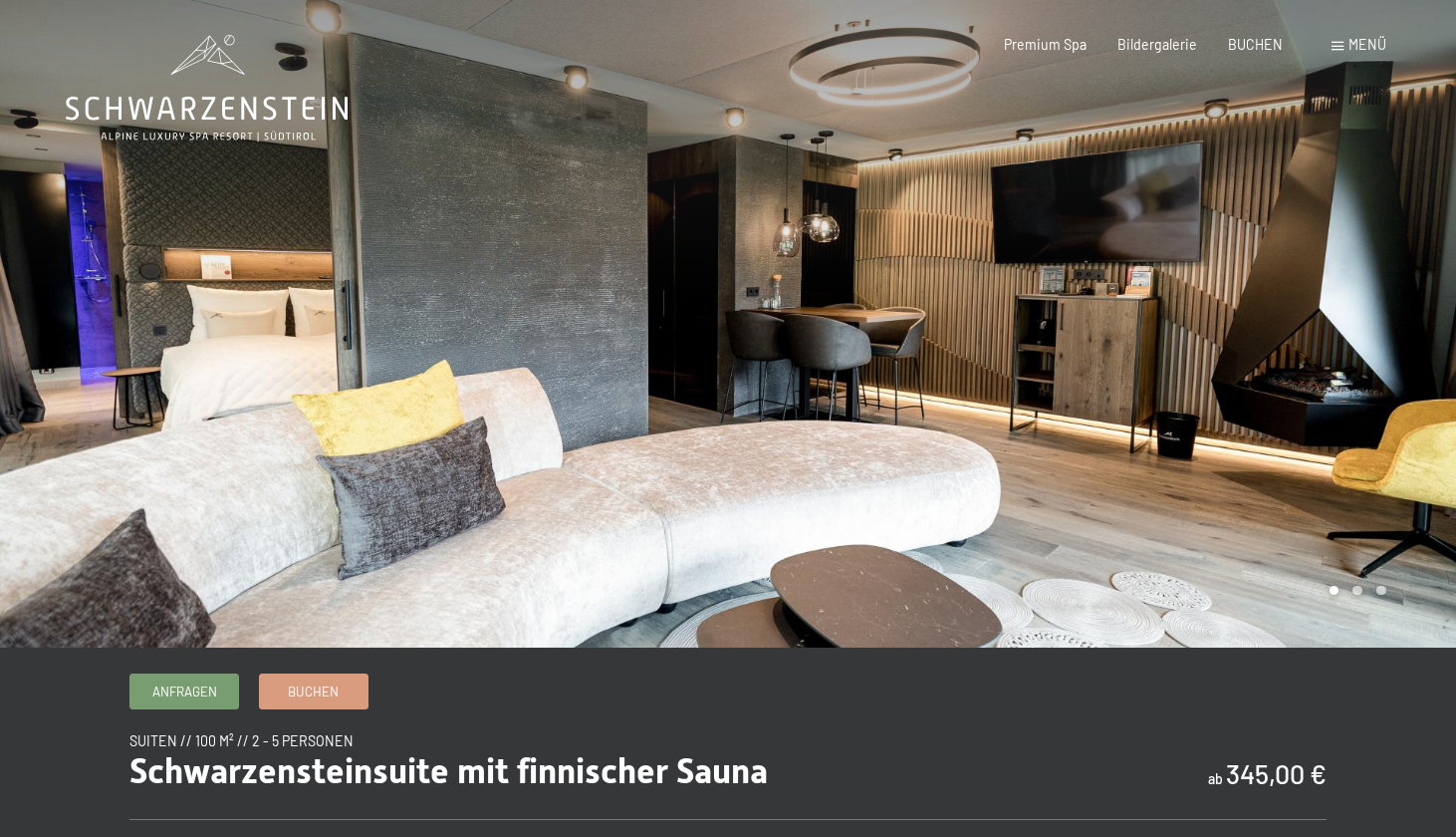 scroll, scrollTop: 0, scrollLeft: 0, axis: both 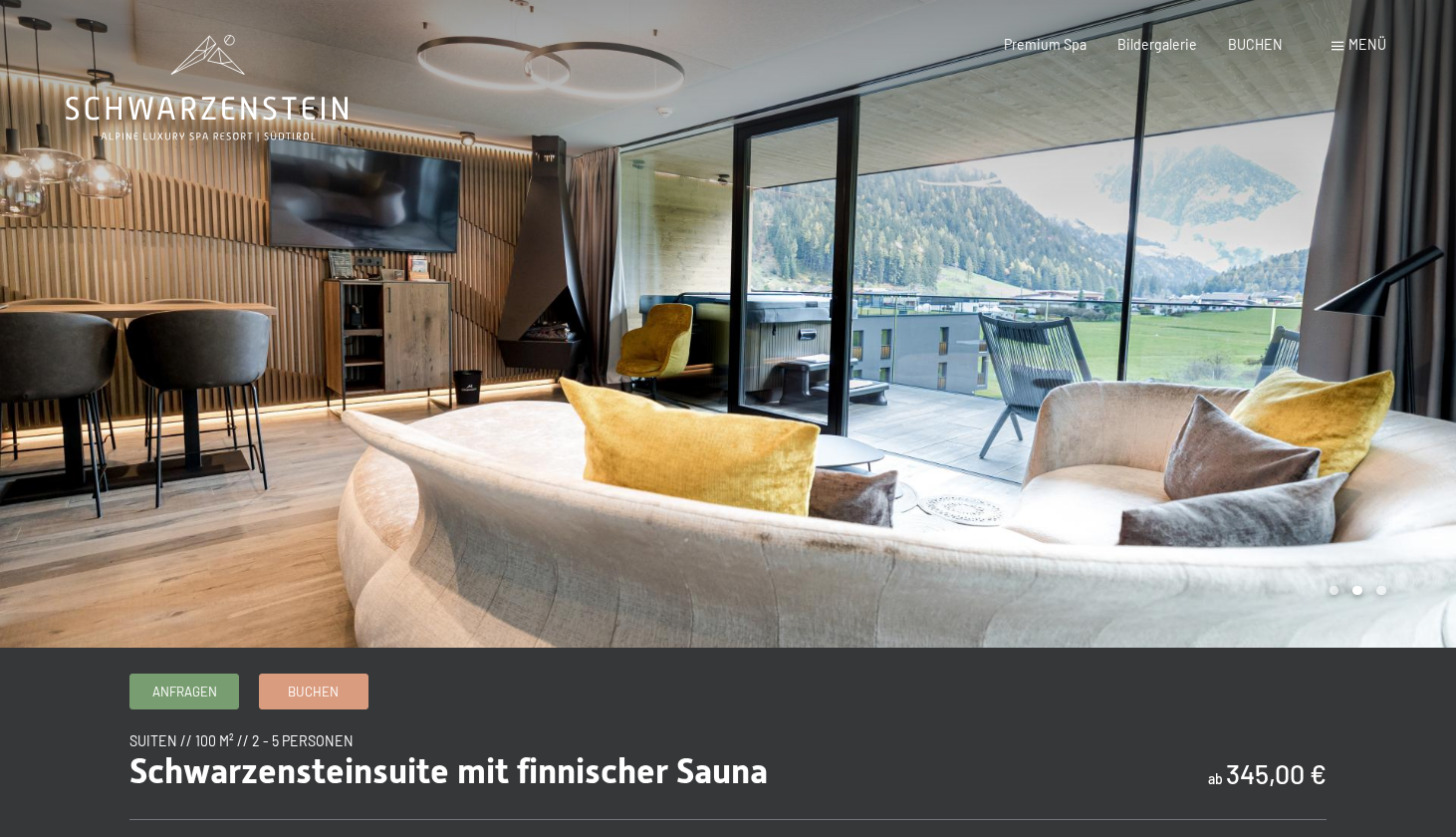 click at bounding box center (1092, 324) 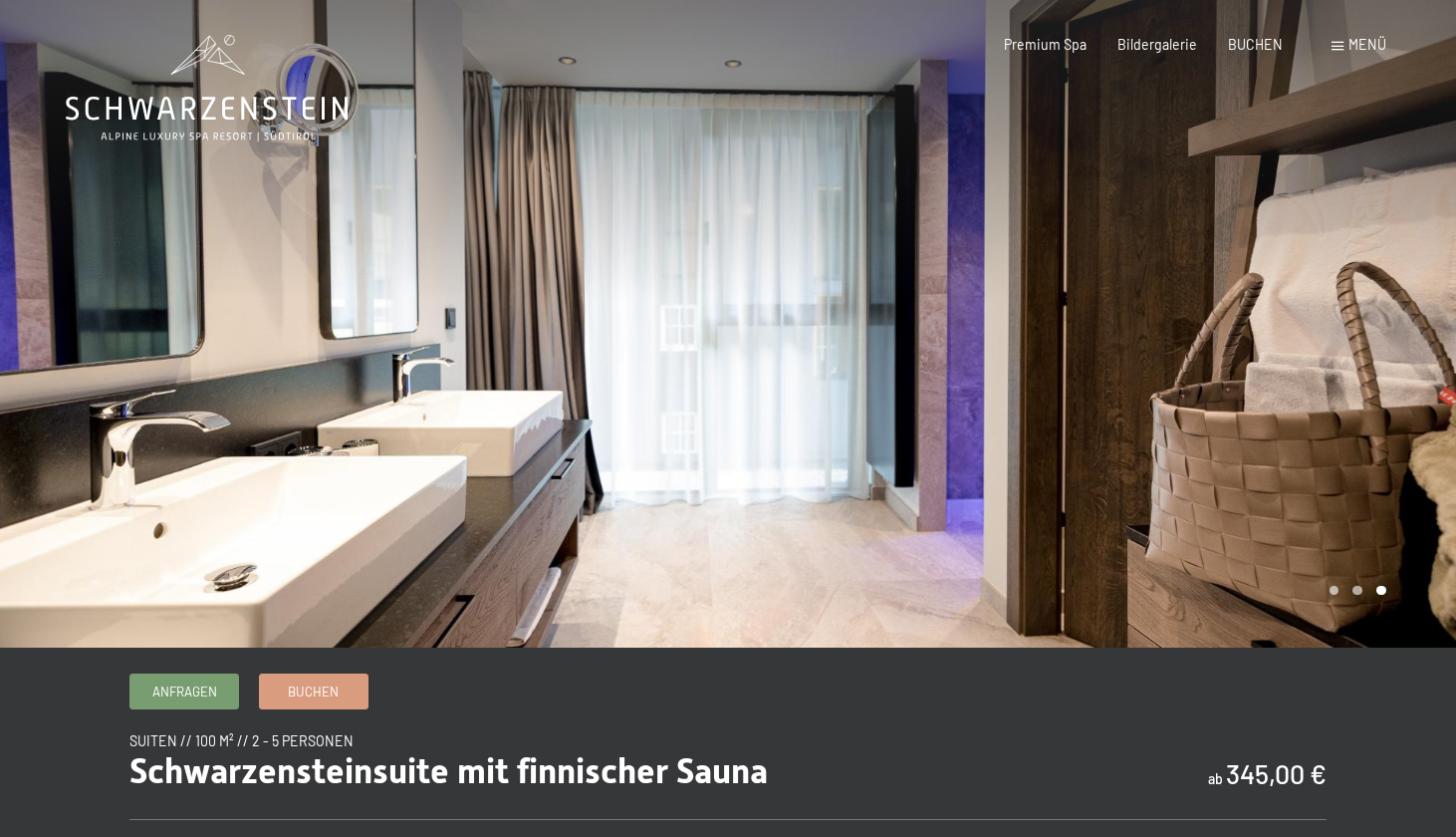 click at bounding box center (1092, 324) 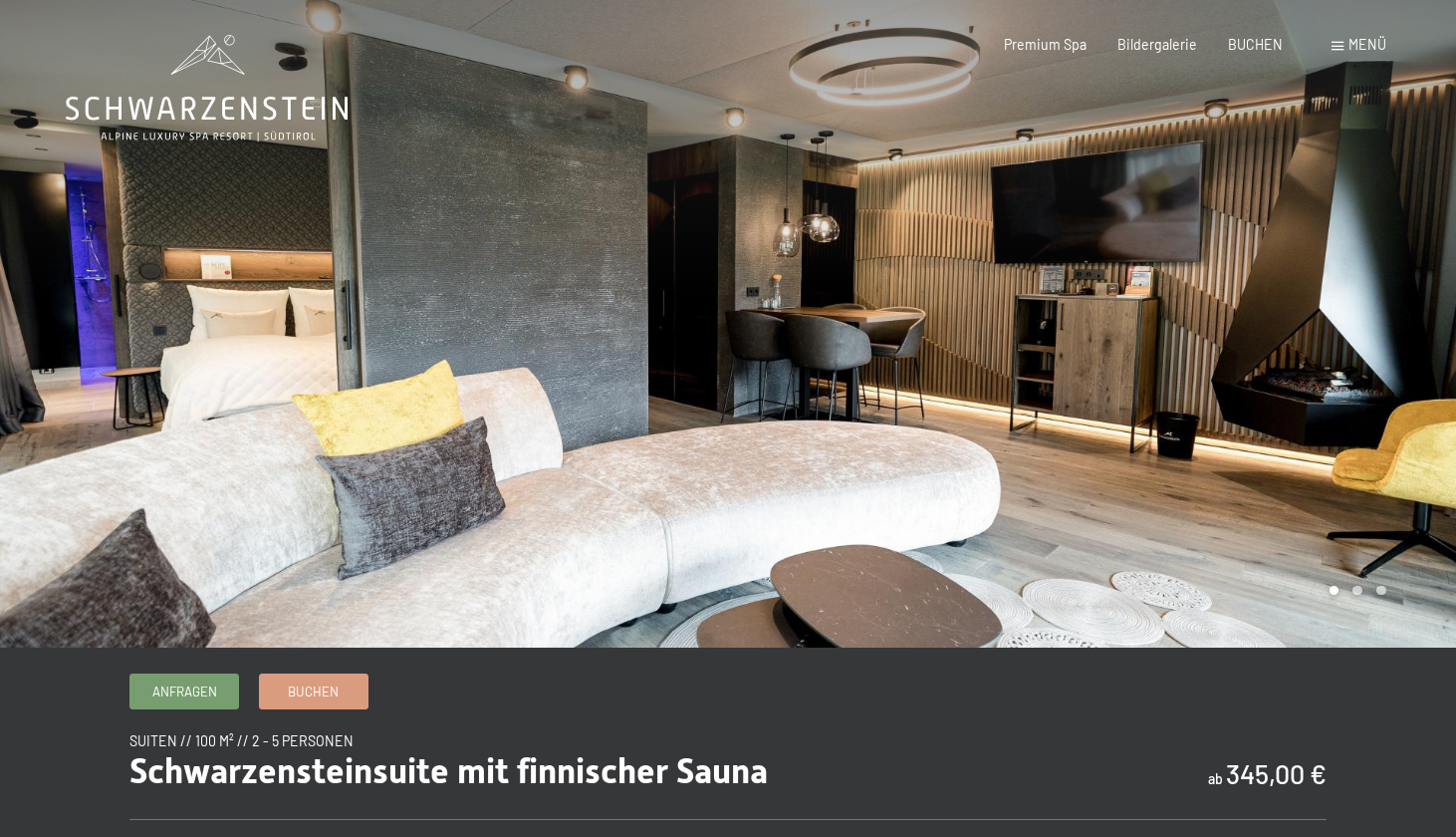 click at bounding box center (1092, 324) 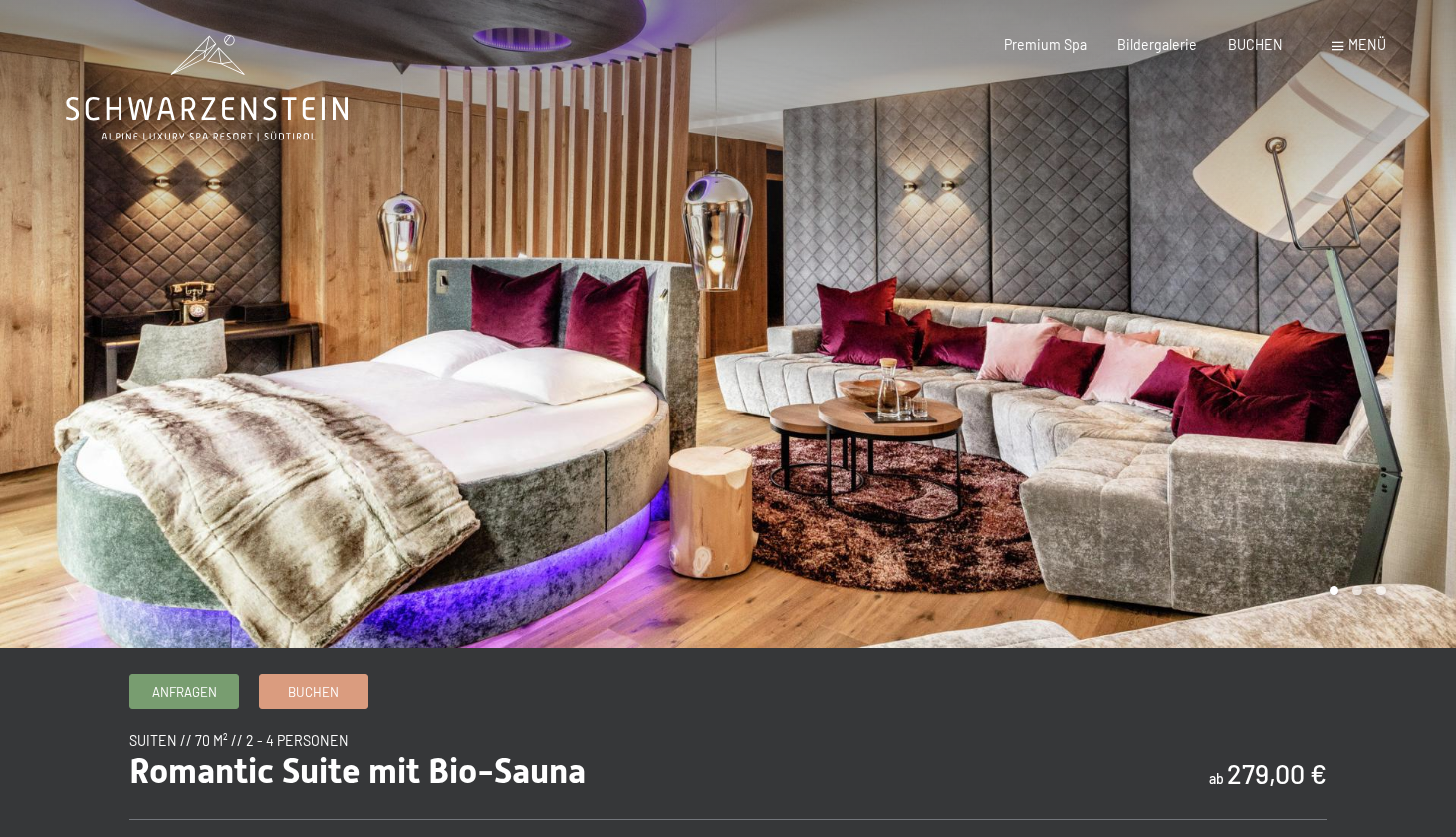 scroll, scrollTop: 0, scrollLeft: 0, axis: both 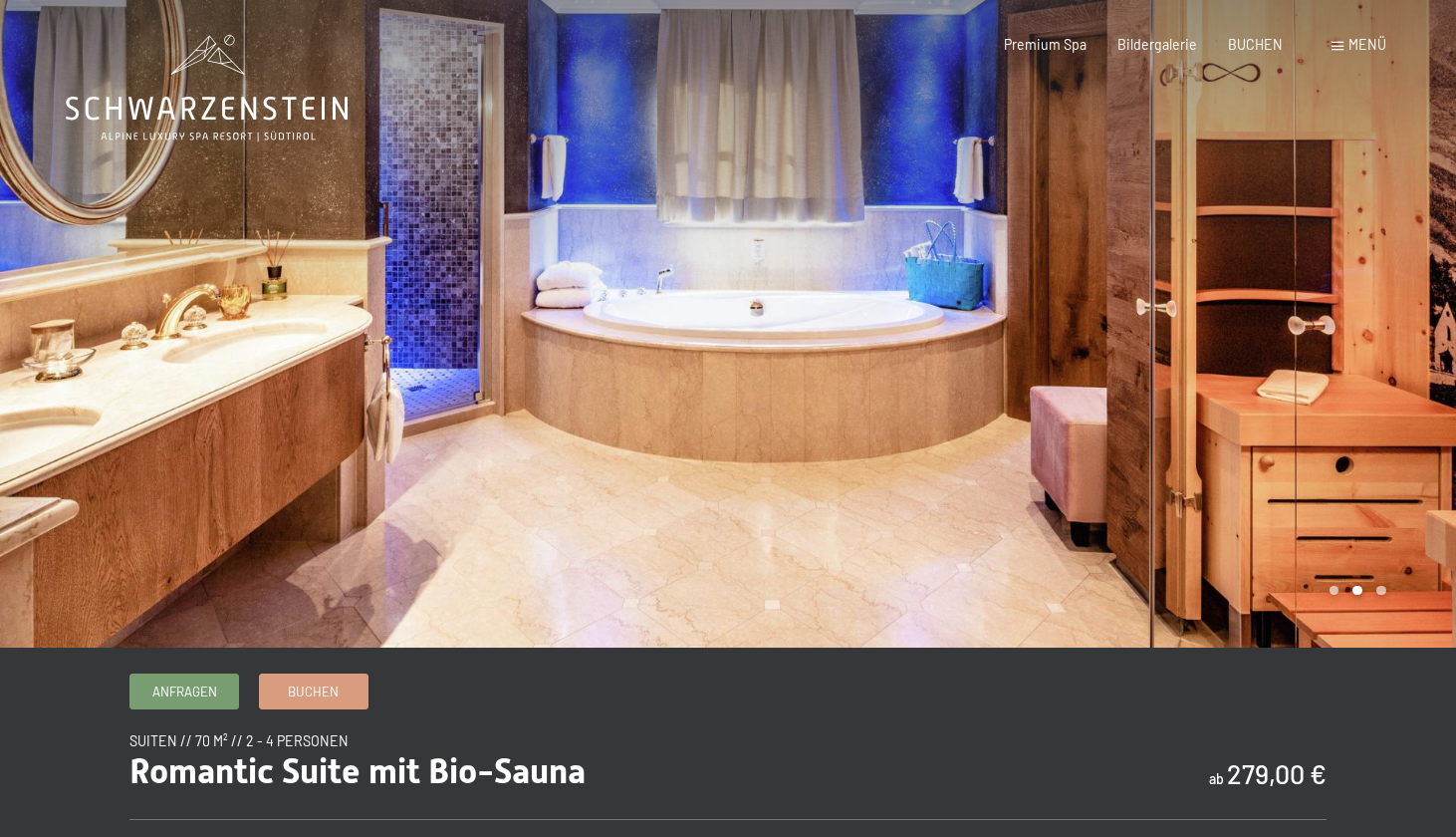 click at bounding box center (1092, 324) 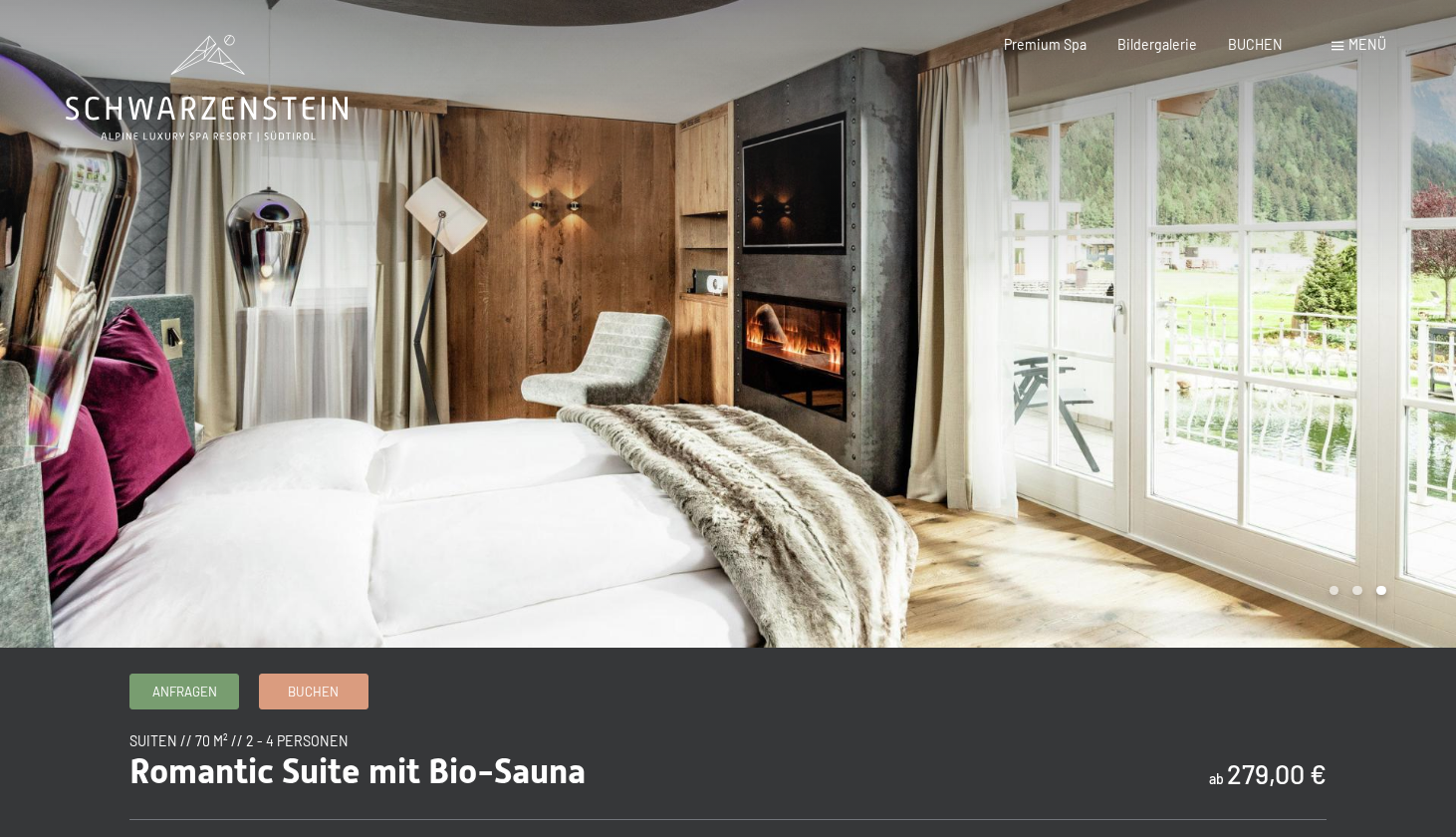 click at bounding box center [1092, 324] 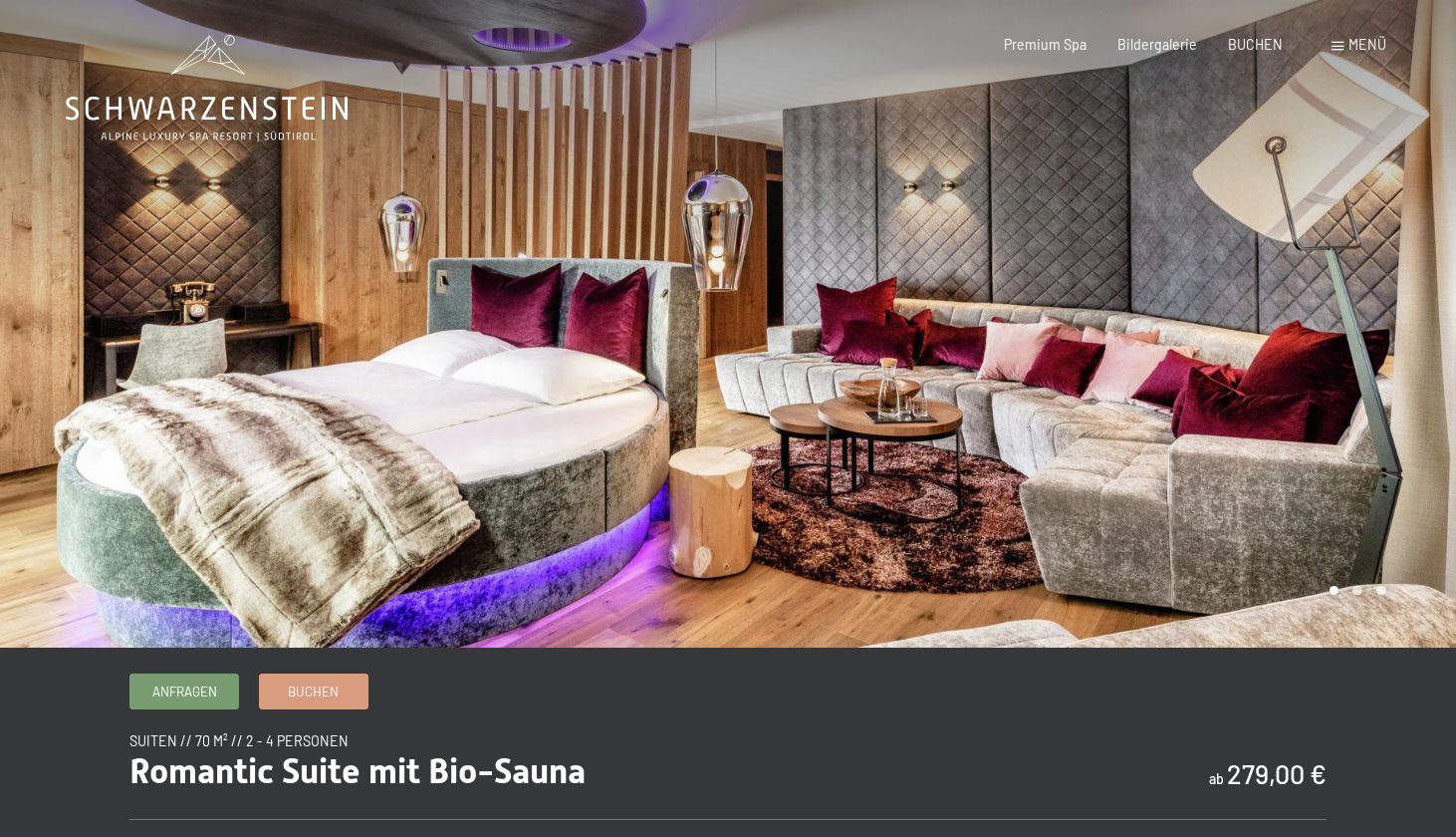 click at bounding box center (1092, 324) 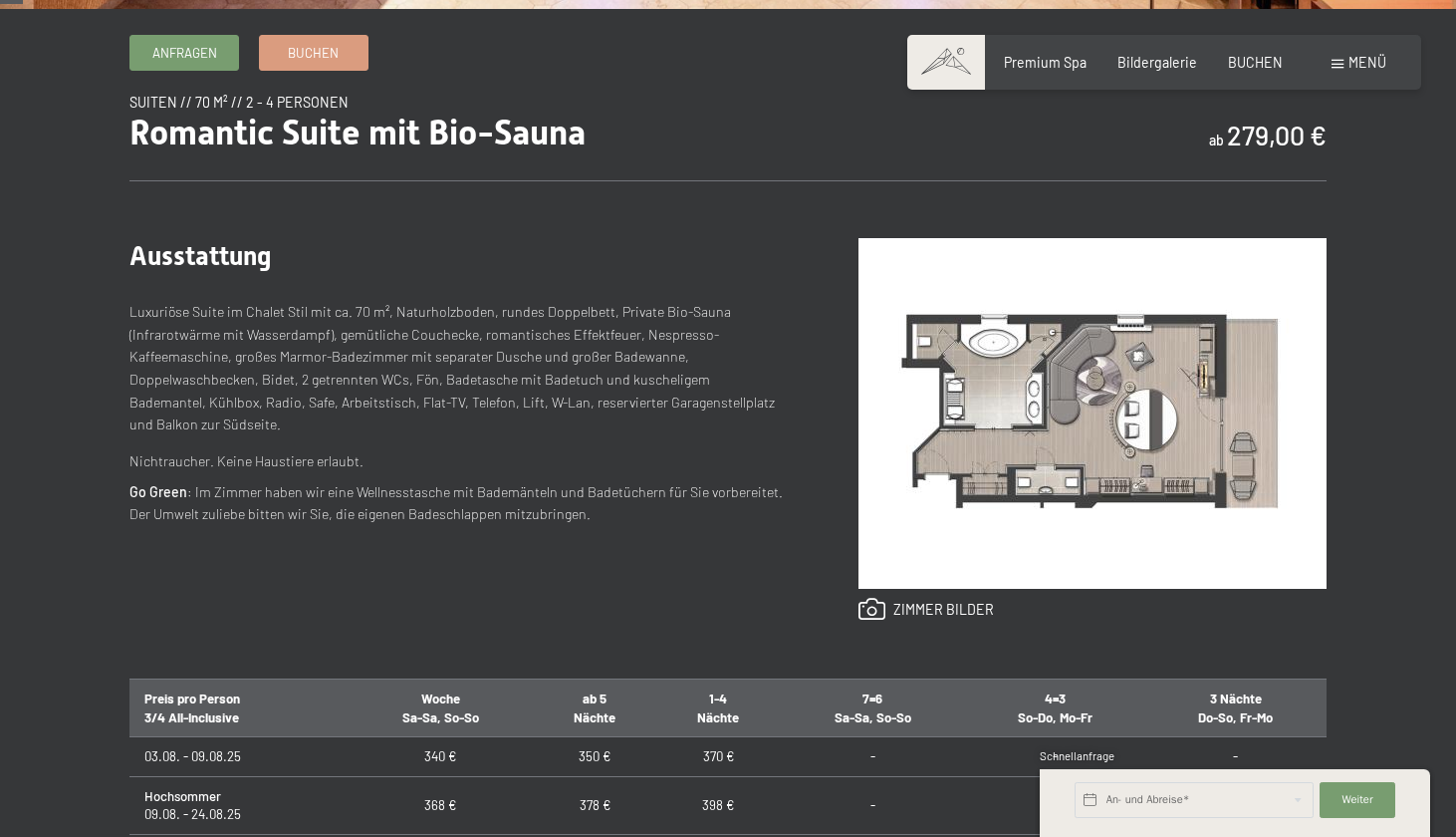 scroll, scrollTop: 740, scrollLeft: 0, axis: vertical 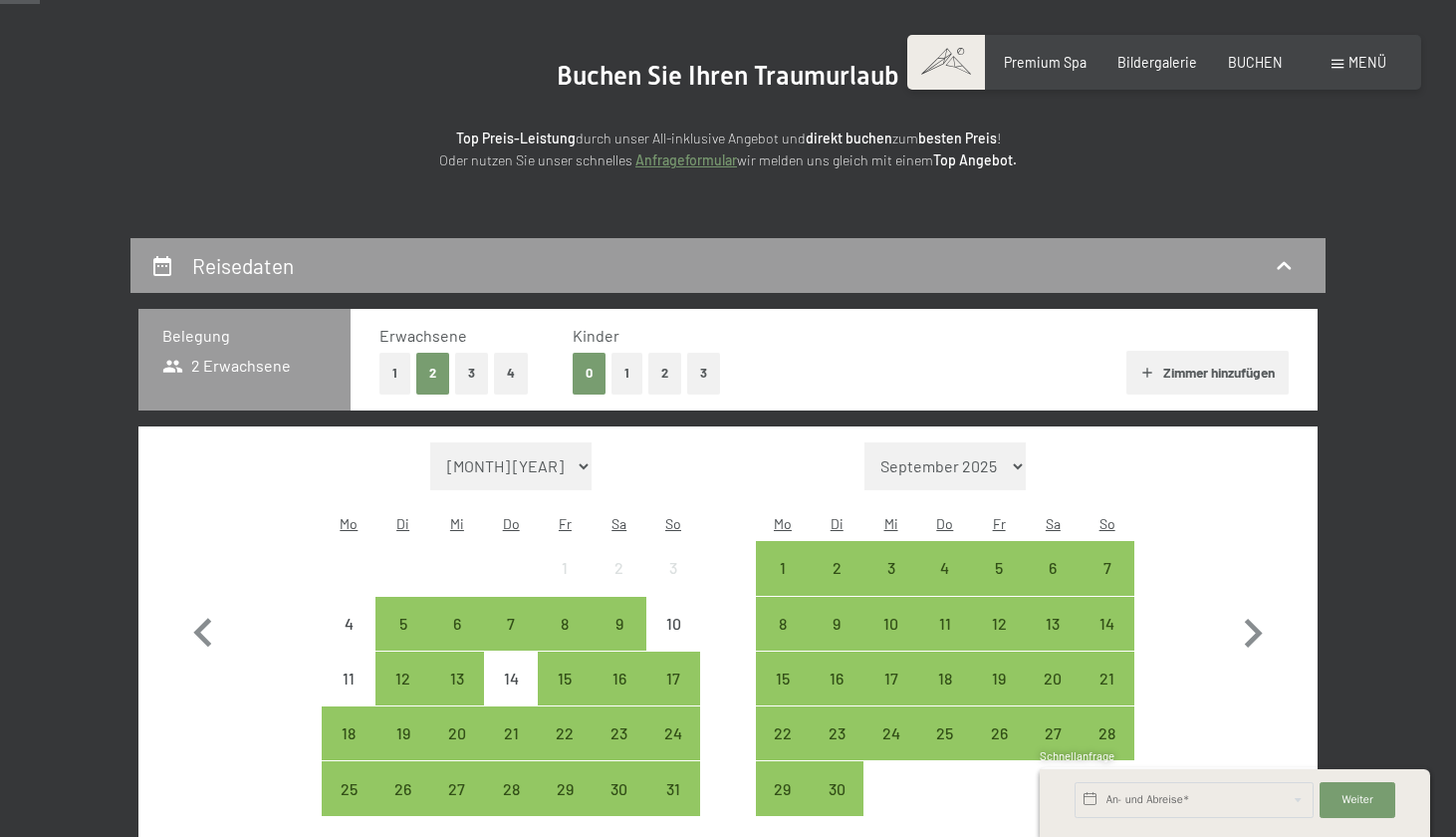 click on "1" at bounding box center [394, 373] 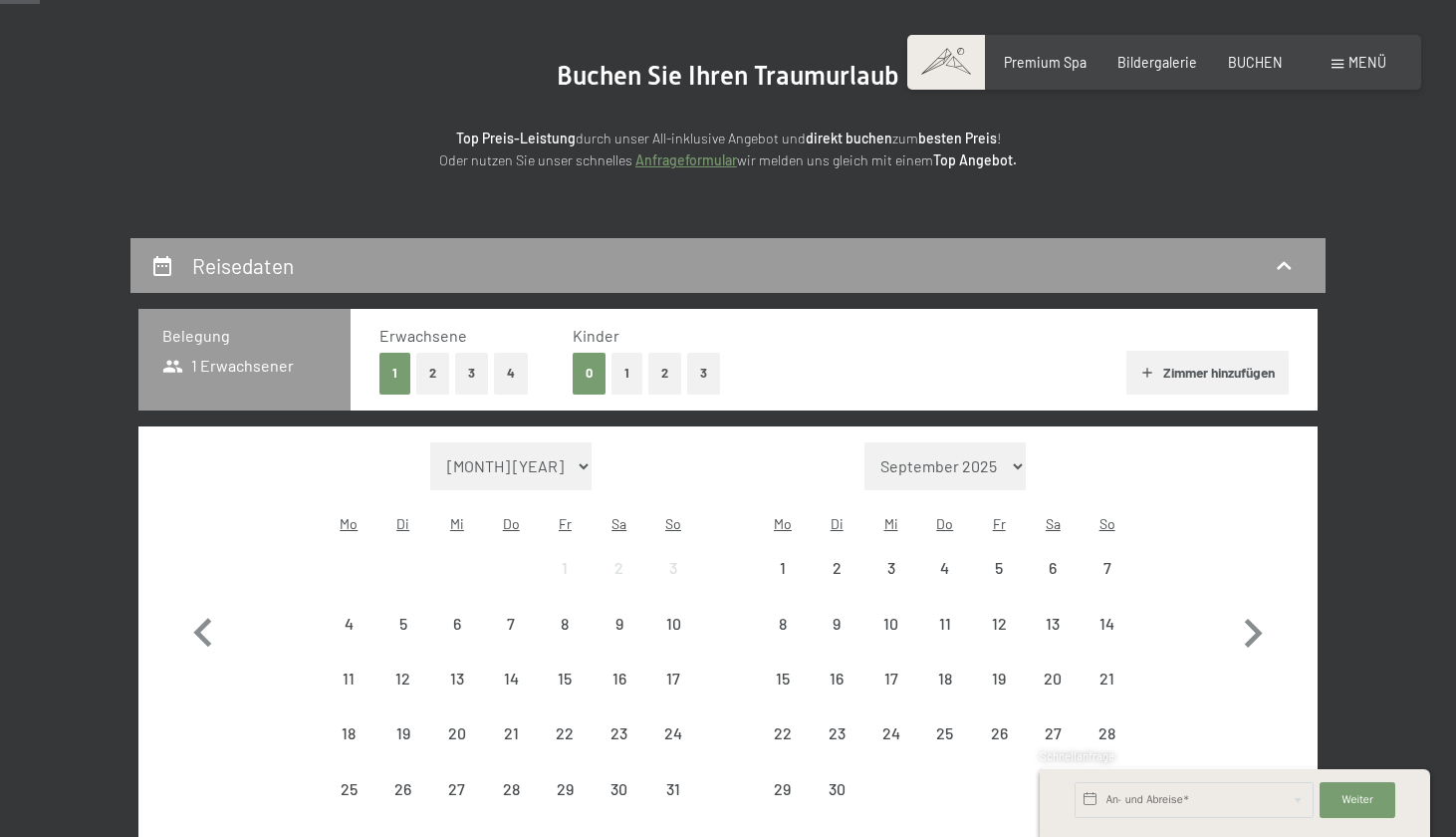 click on "2" at bounding box center [664, 373] 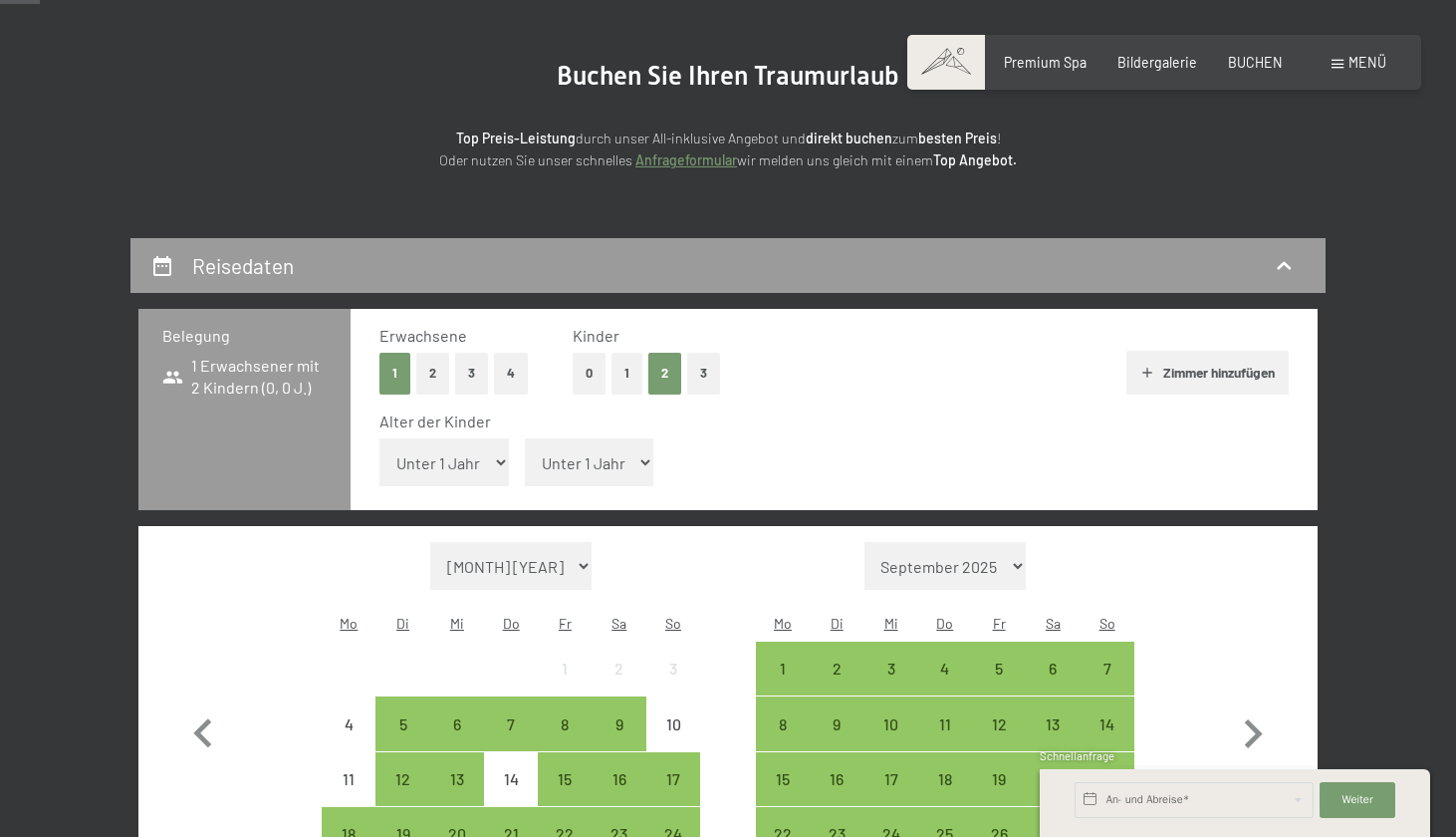 select on "15" 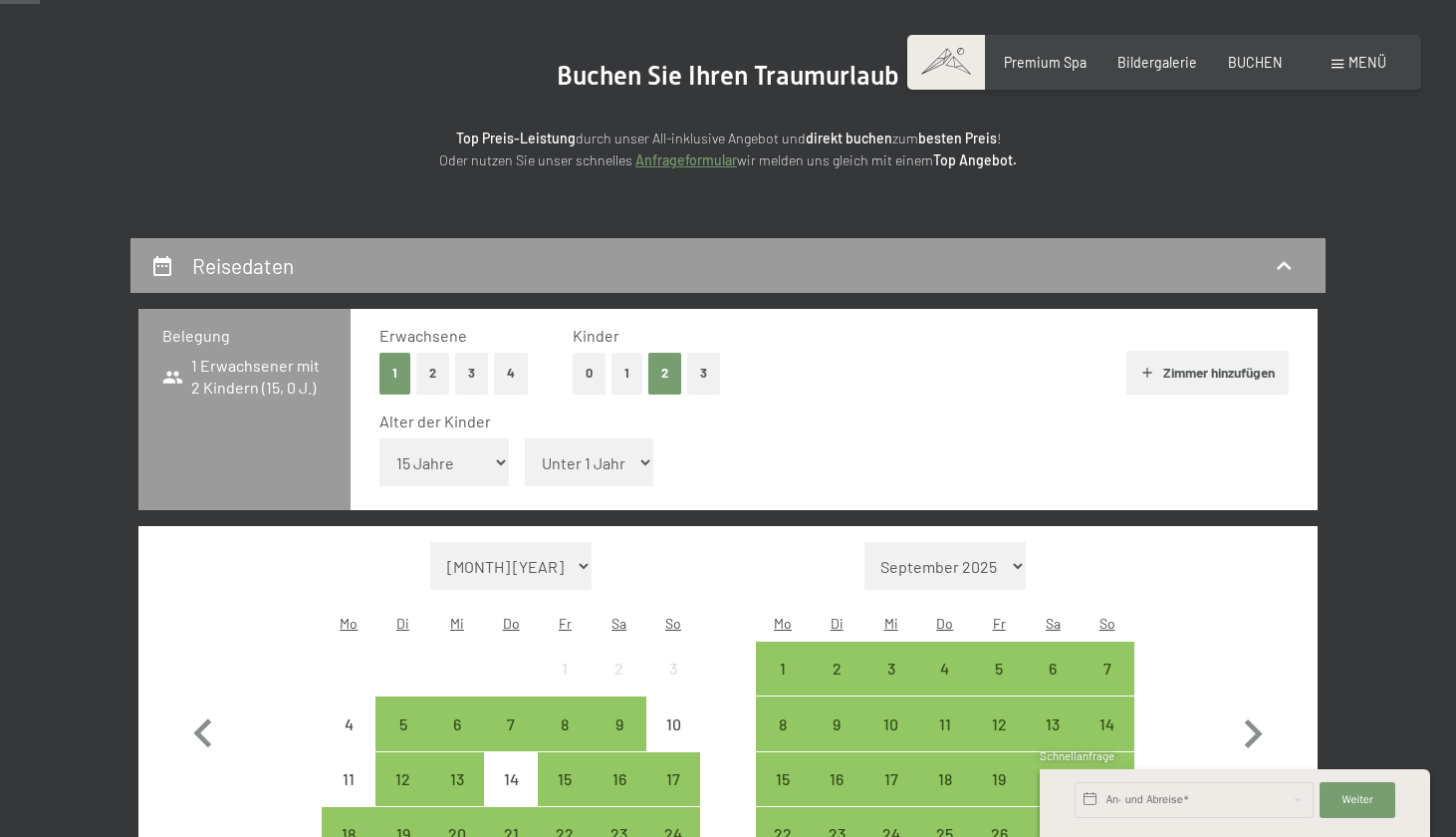 select on "17" 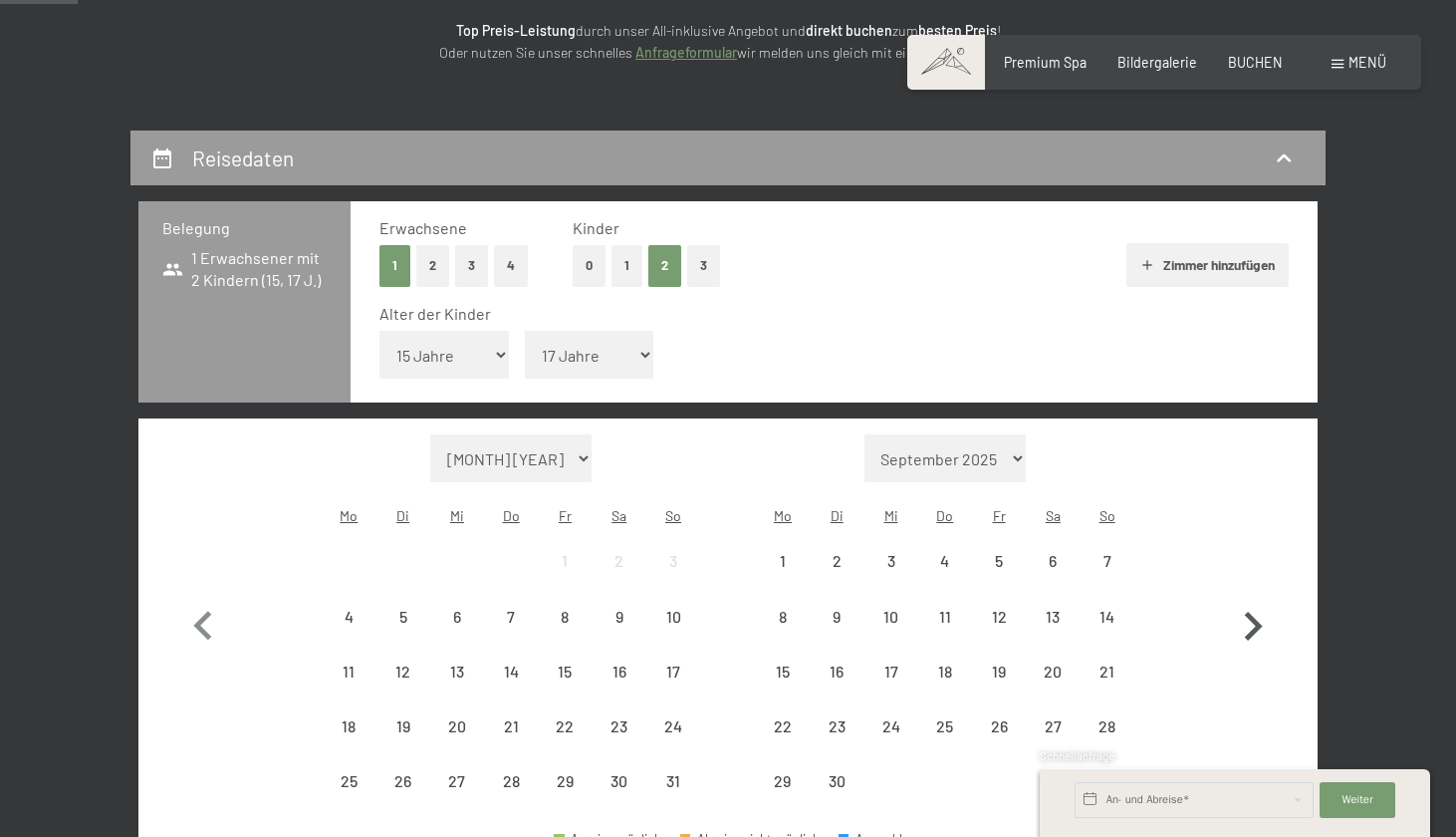 scroll, scrollTop: 310, scrollLeft: 0, axis: vertical 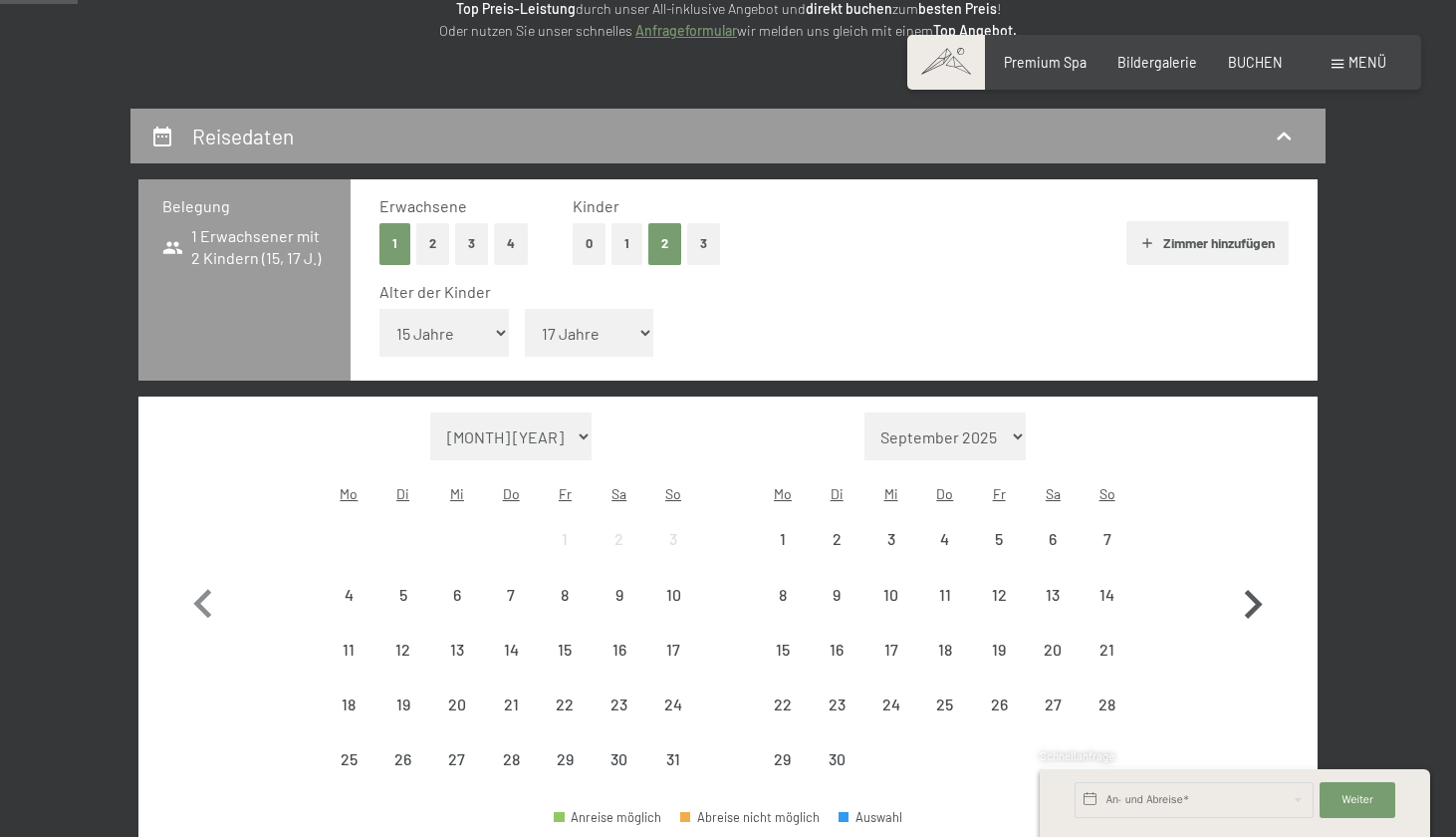 click 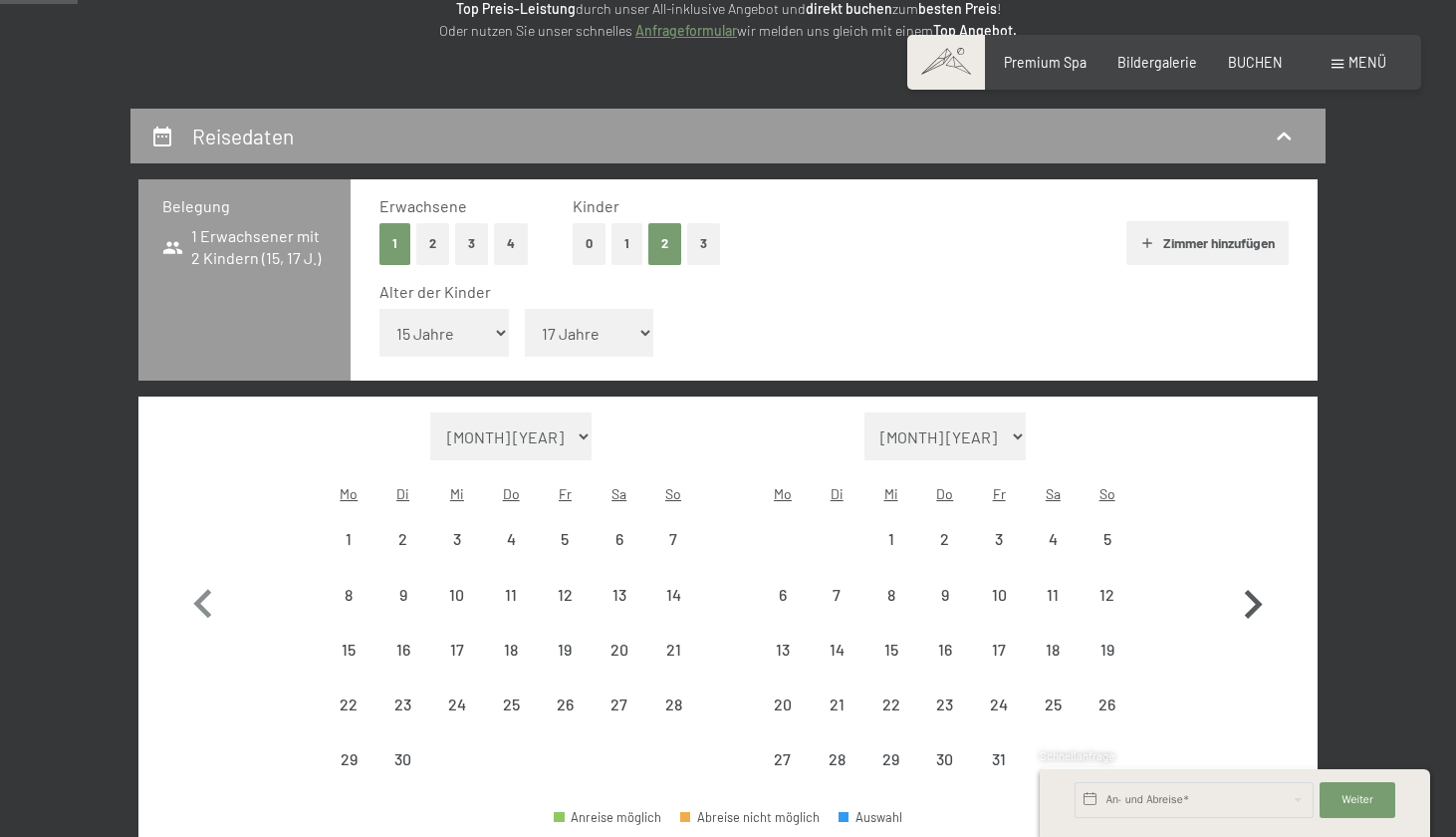 select on "2025-09-01" 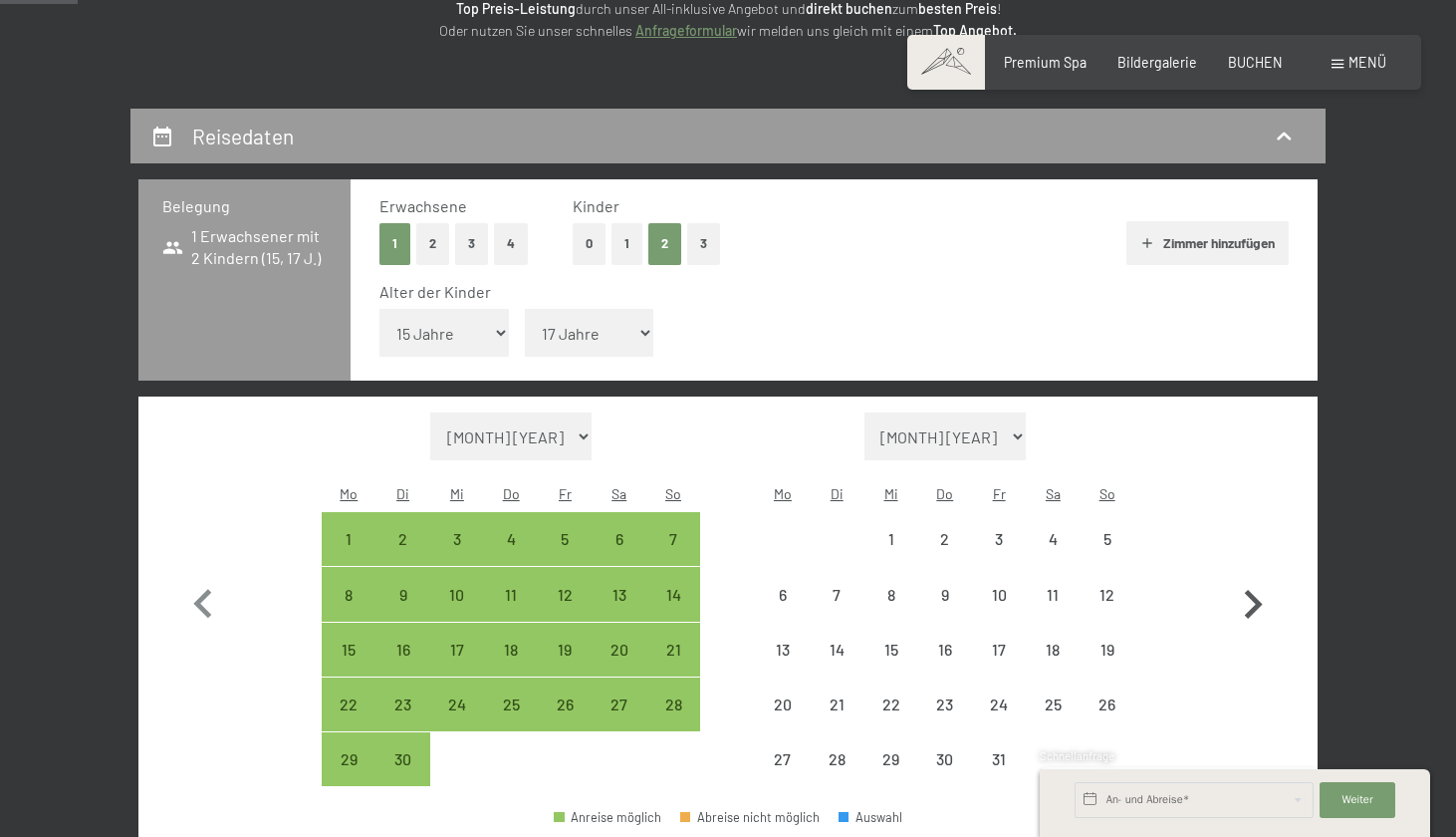 click 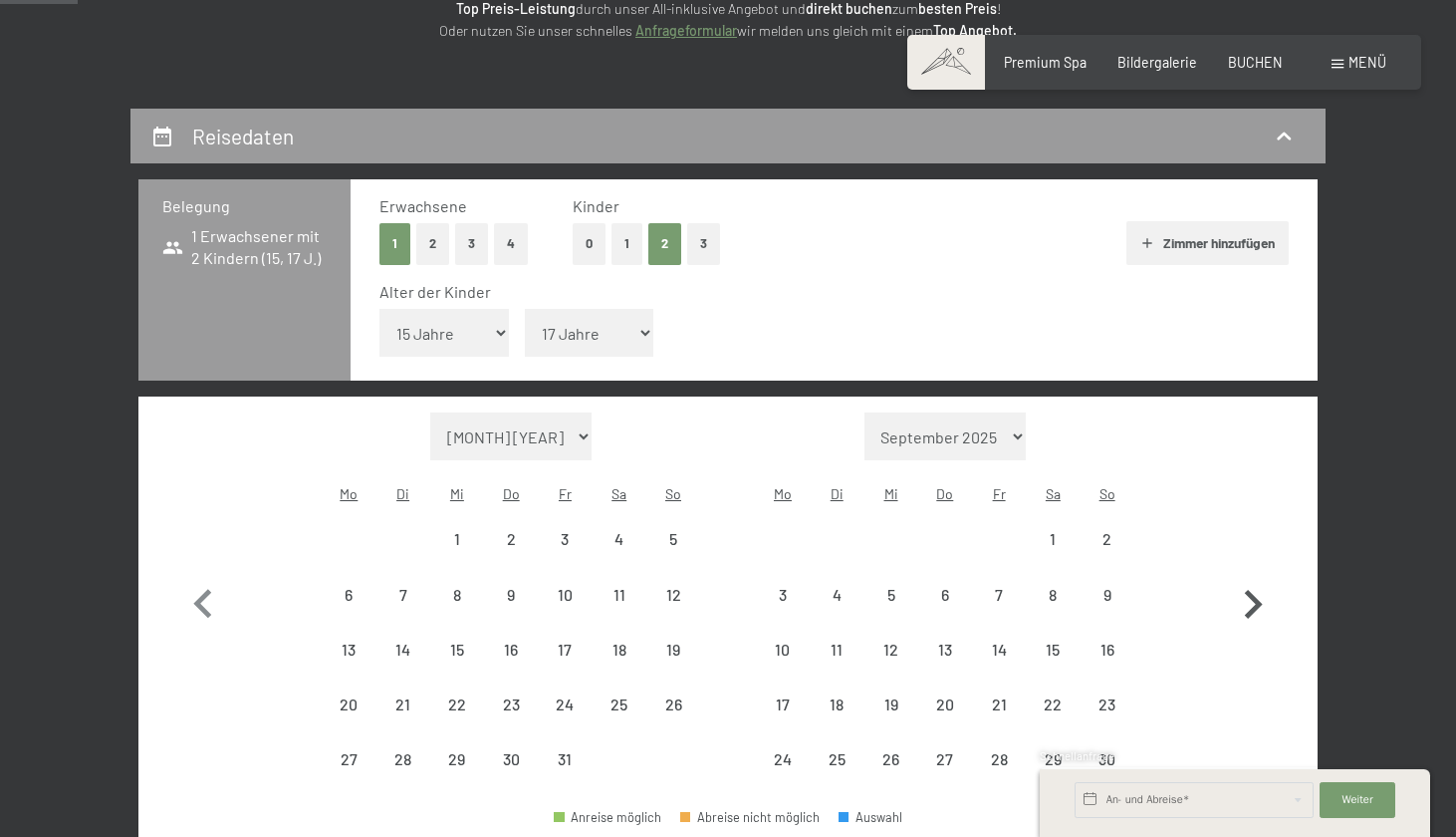 click 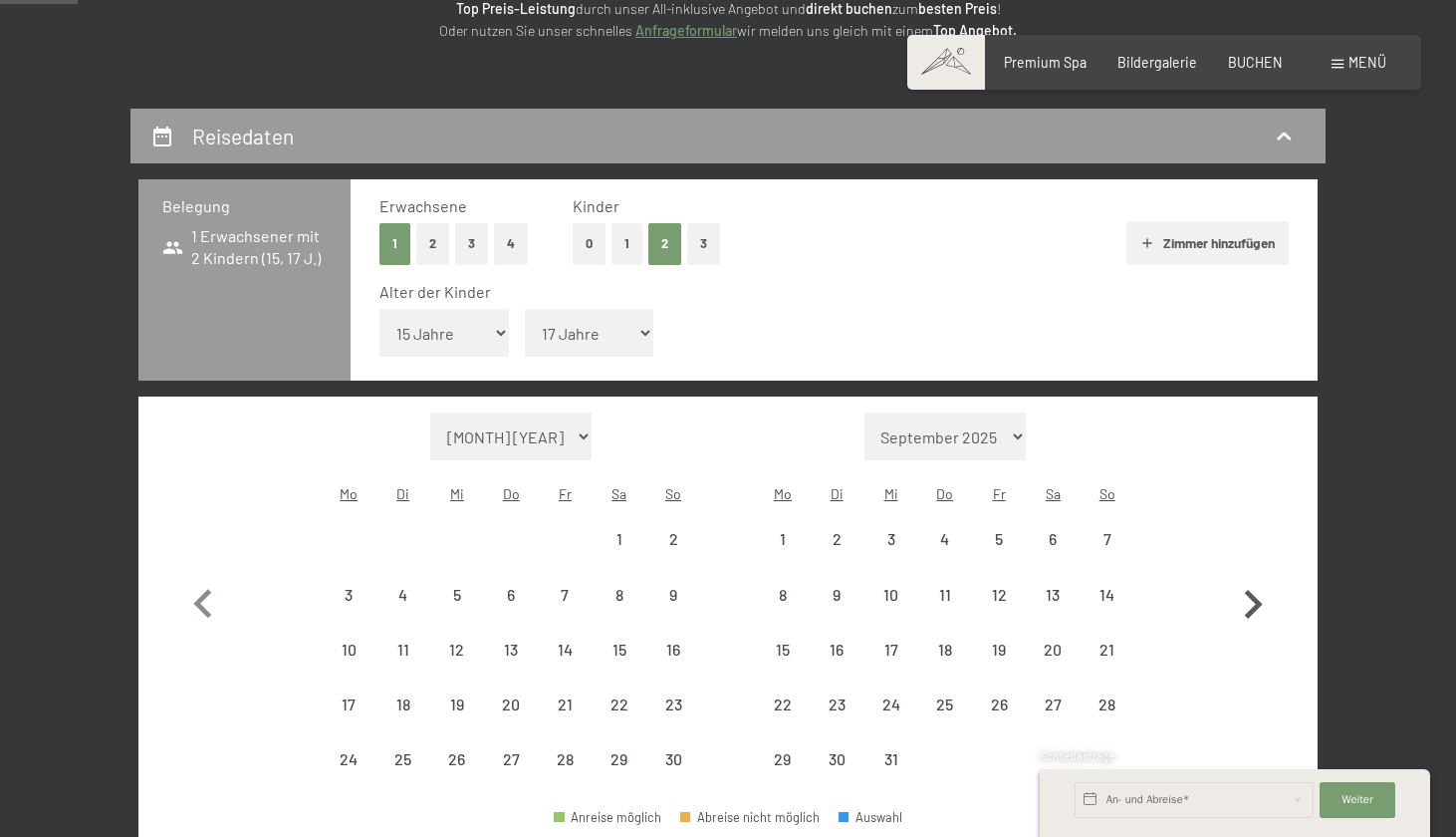 select on "2025-11-01" 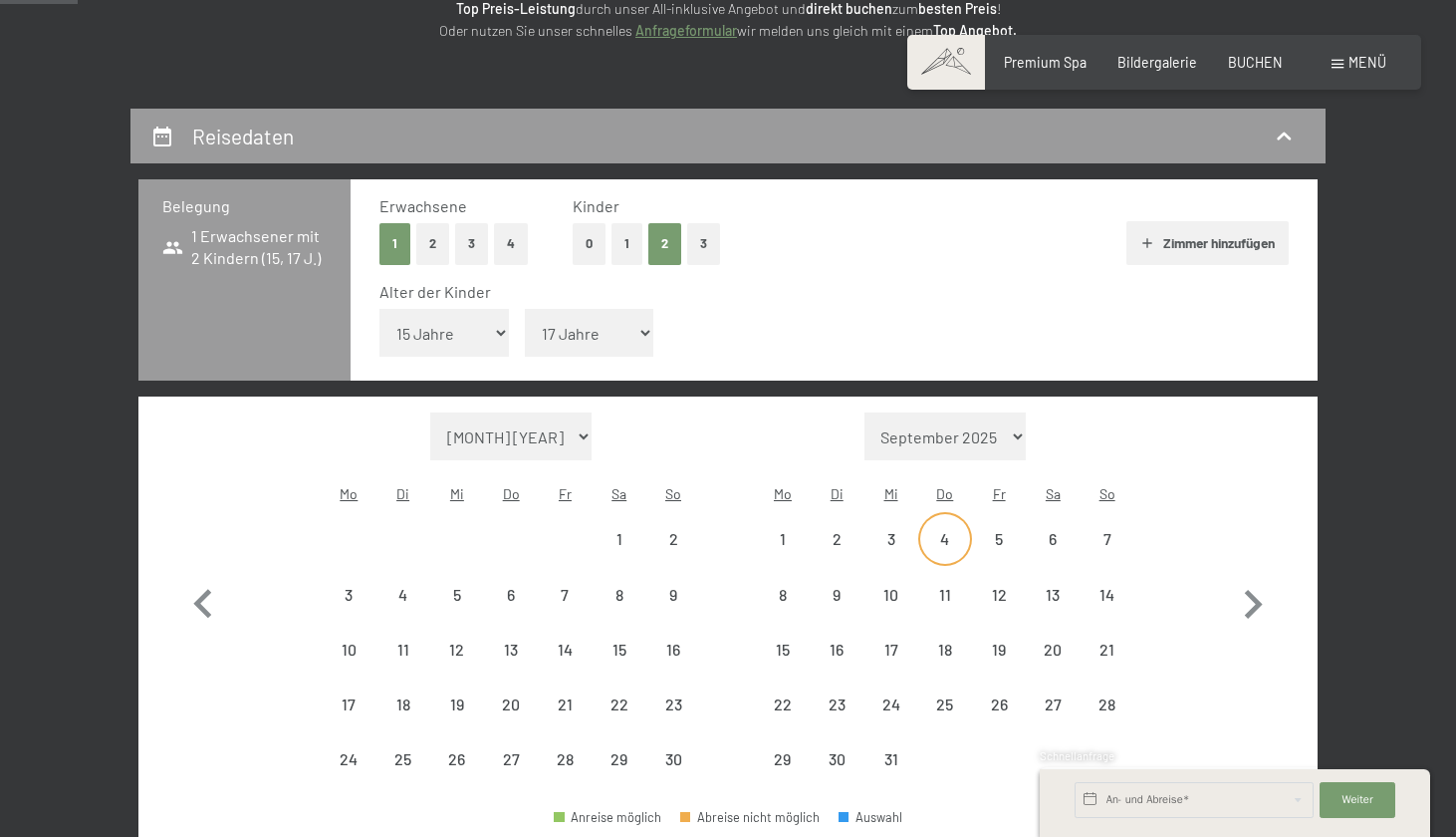 select on "2025-11-01" 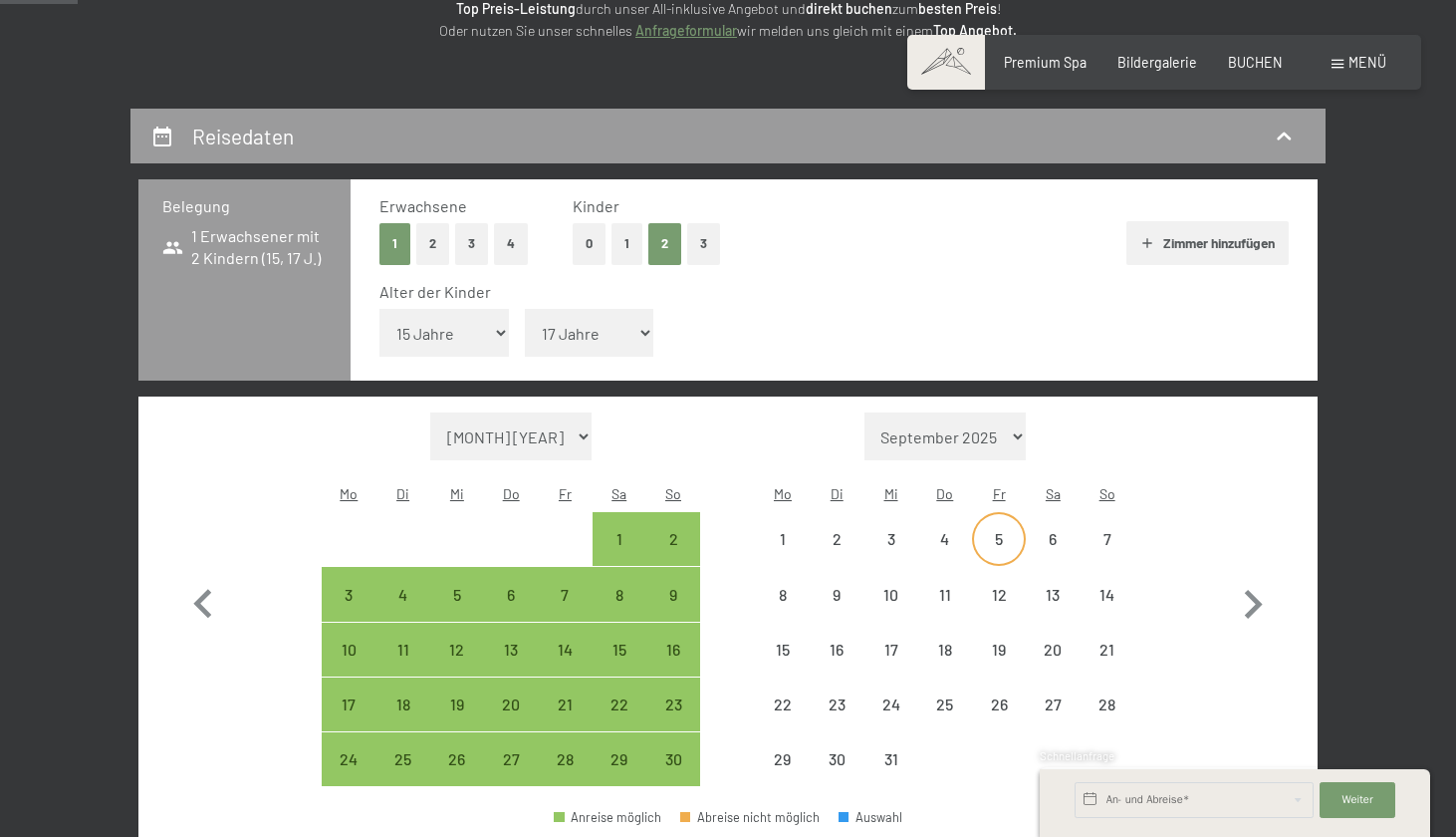 click on "5" at bounding box center (999, 556) 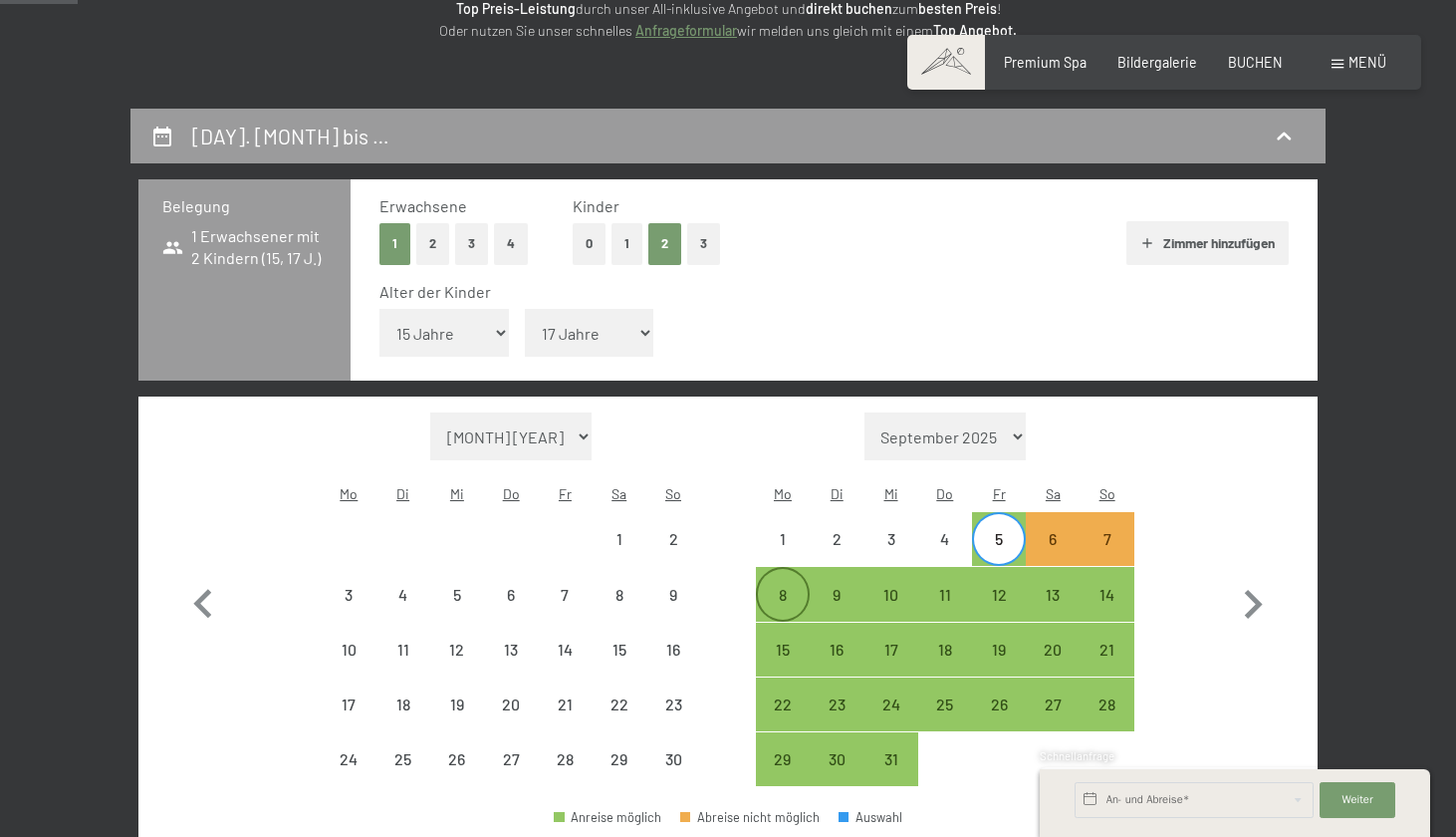 click on "8" at bounding box center (783, 612) 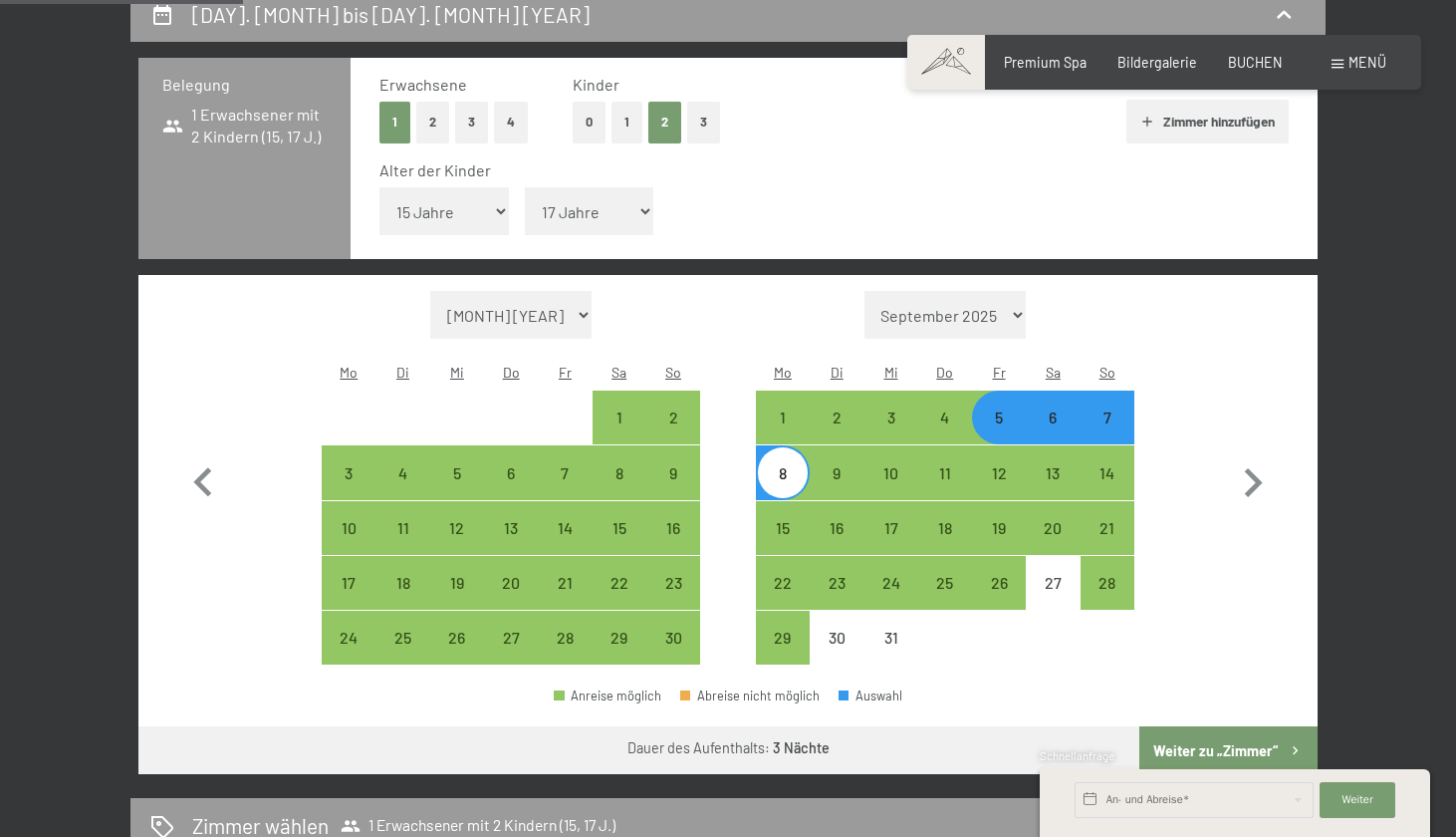 click on "Weiter zu „Zimmer“" at bounding box center (1228, 750) 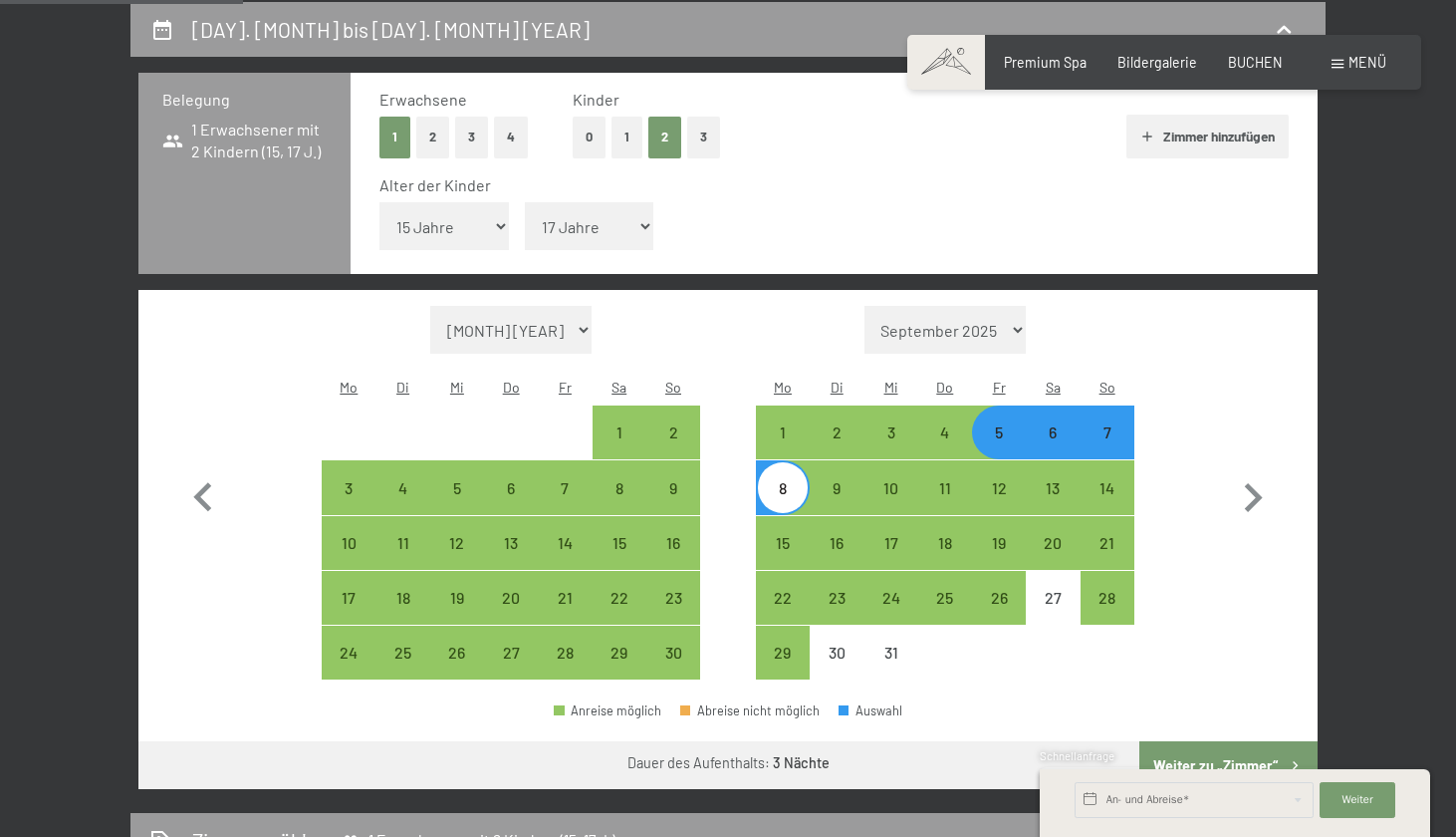 select on "2025-11-01" 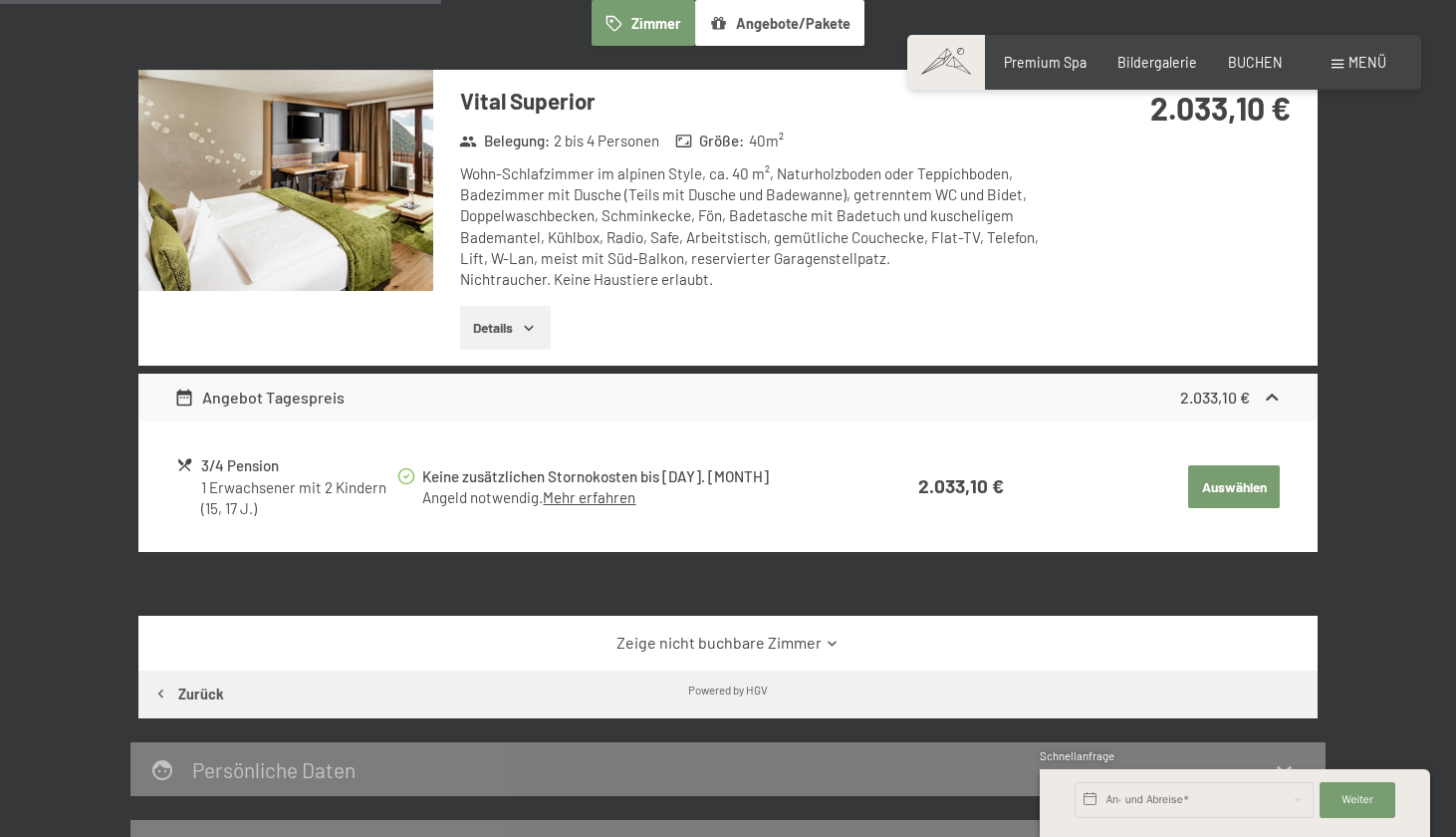 scroll, scrollTop: 578, scrollLeft: 0, axis: vertical 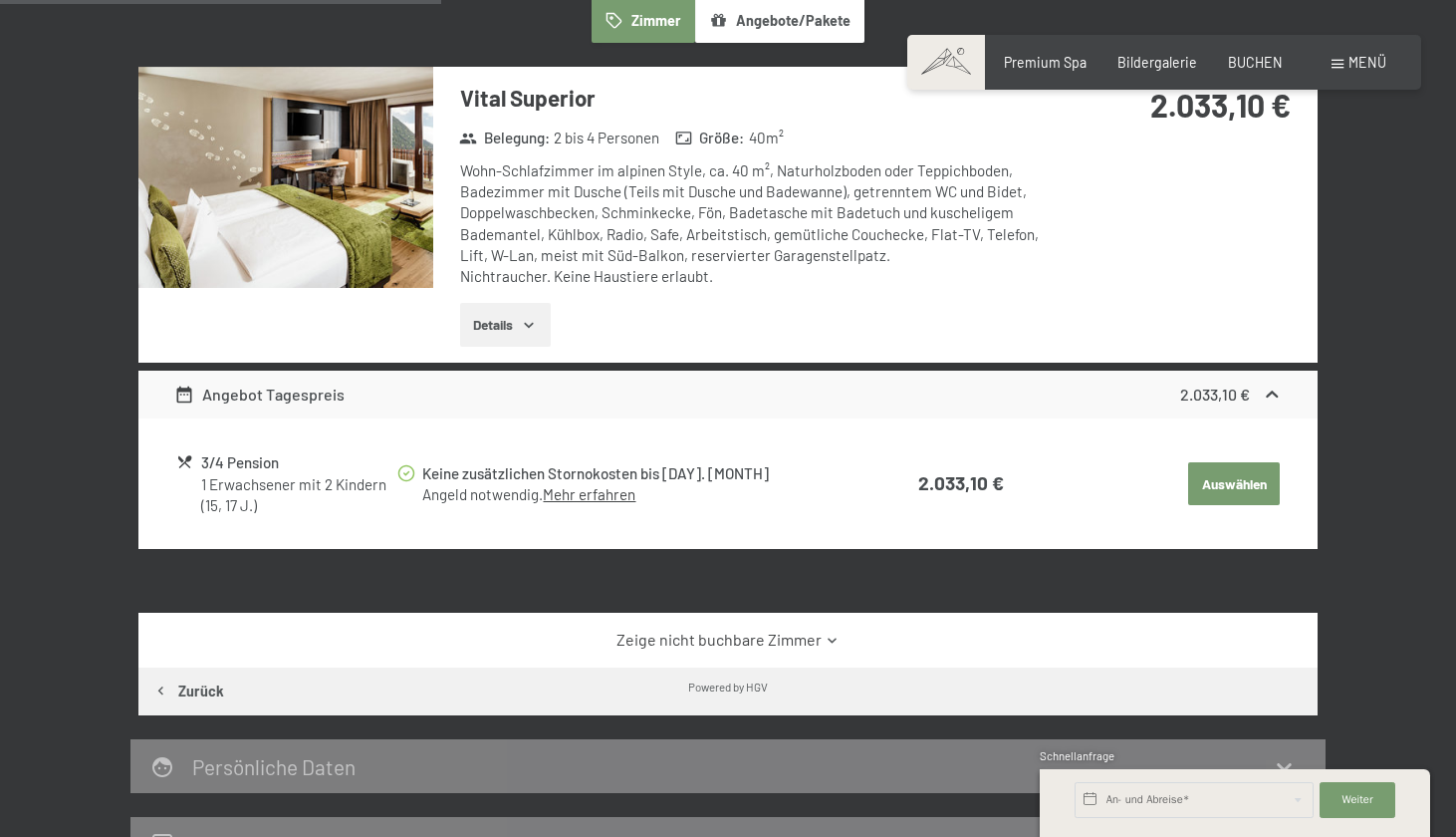 click on "Zeige nicht buchbare Zimmer" at bounding box center [728, 640] 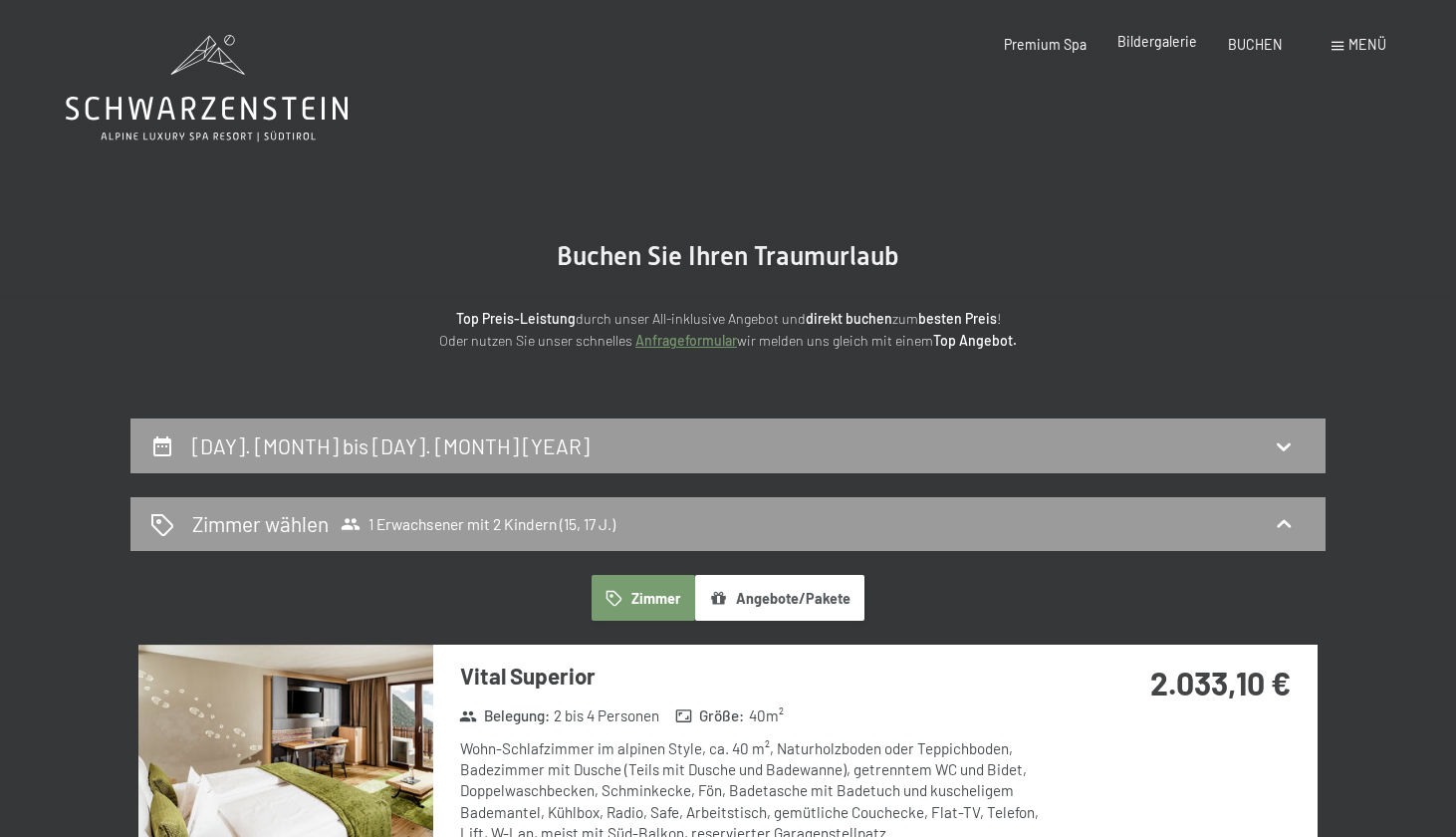 scroll, scrollTop: 0, scrollLeft: 0, axis: both 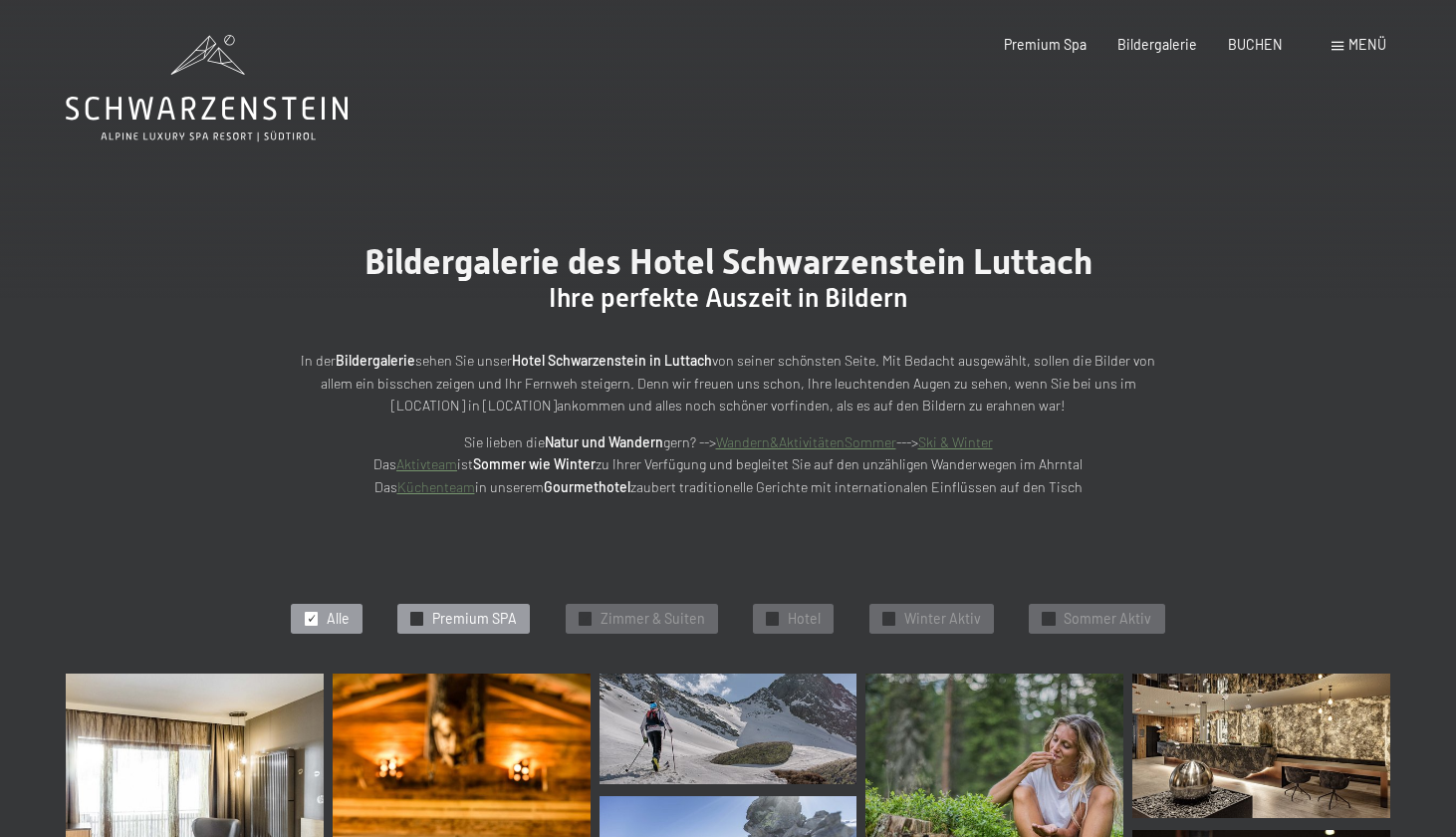 click at bounding box center (416, 618) 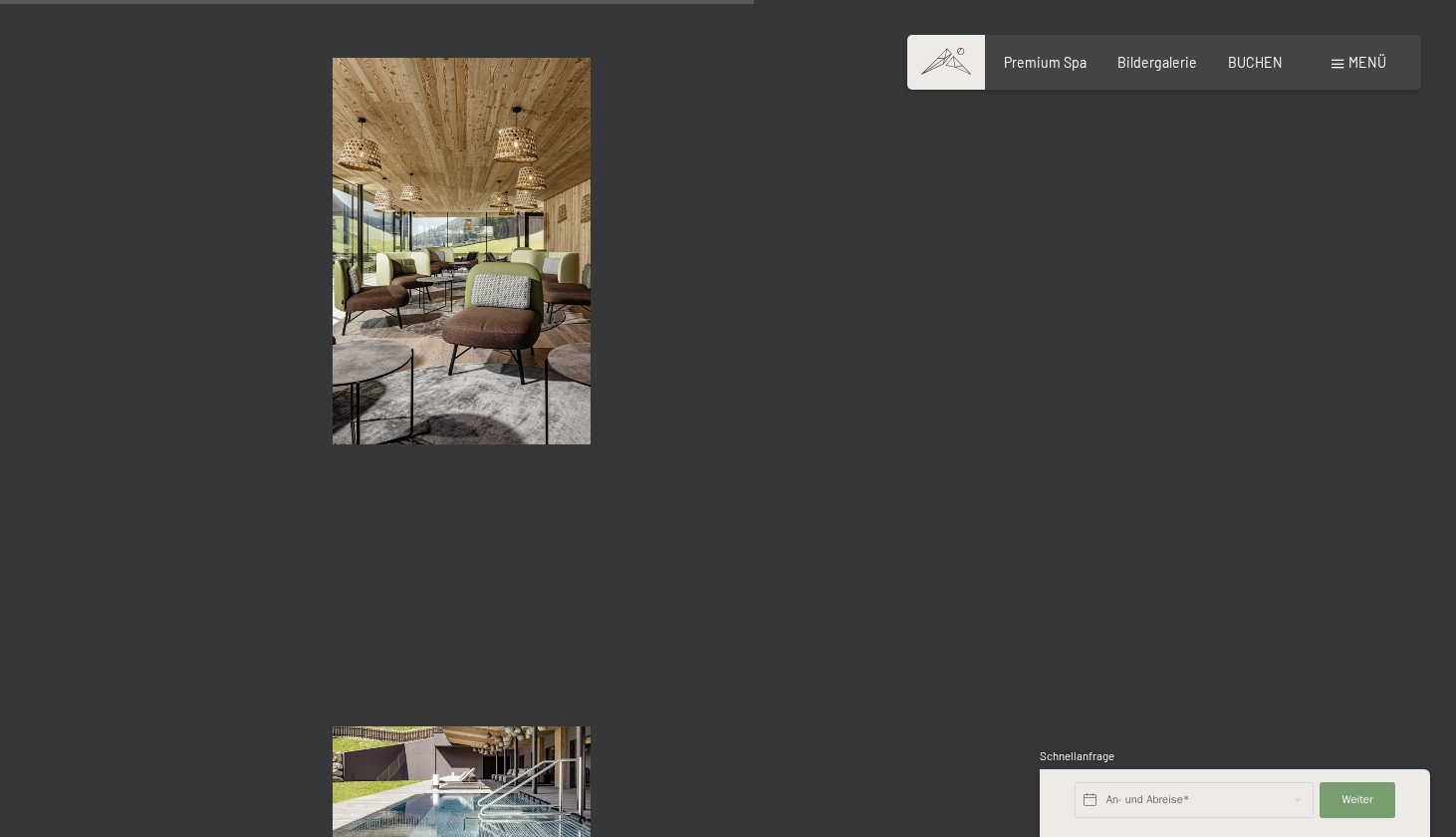 scroll, scrollTop: 1729, scrollLeft: 0, axis: vertical 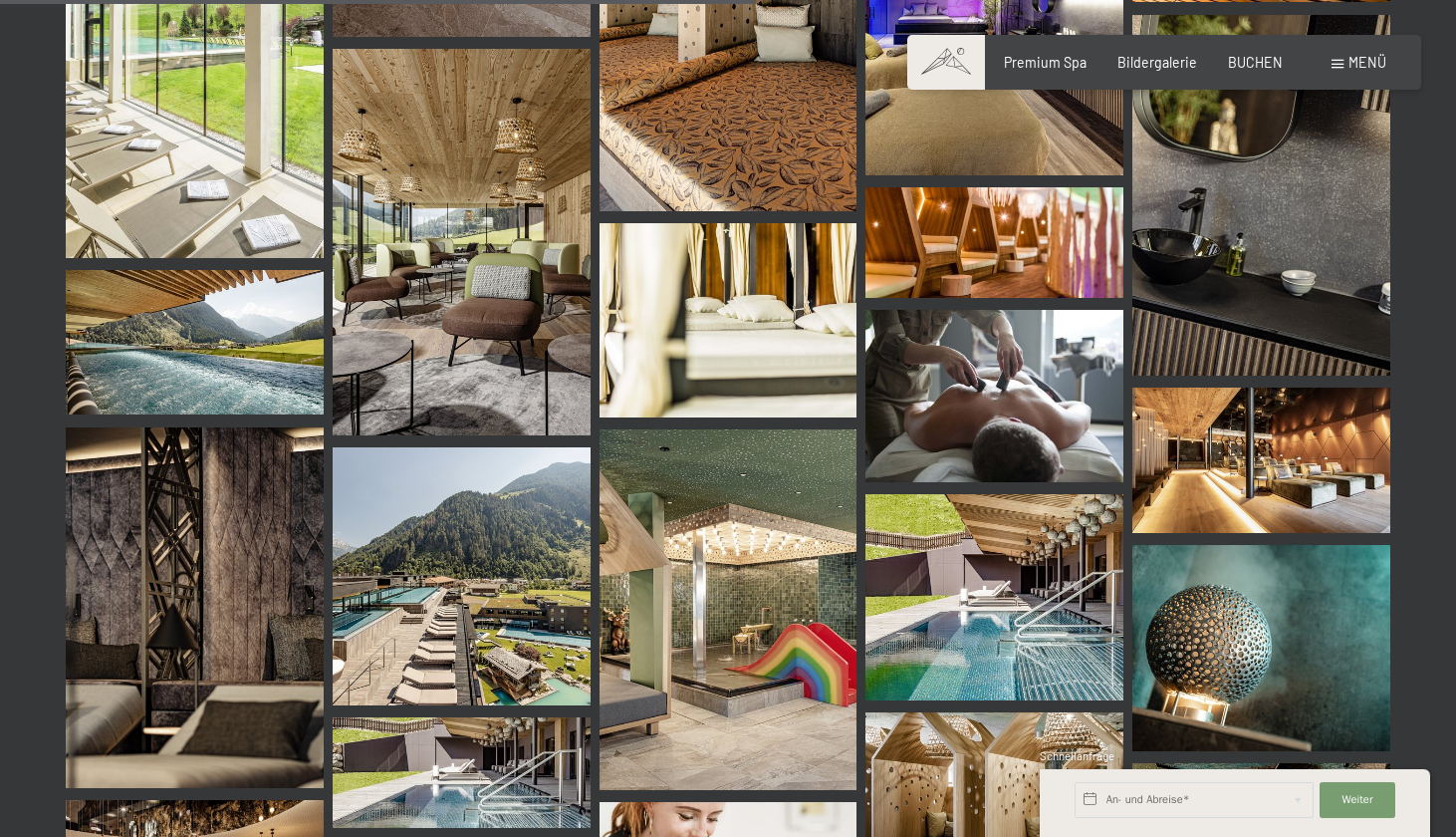 click at bounding box center [461, 576] 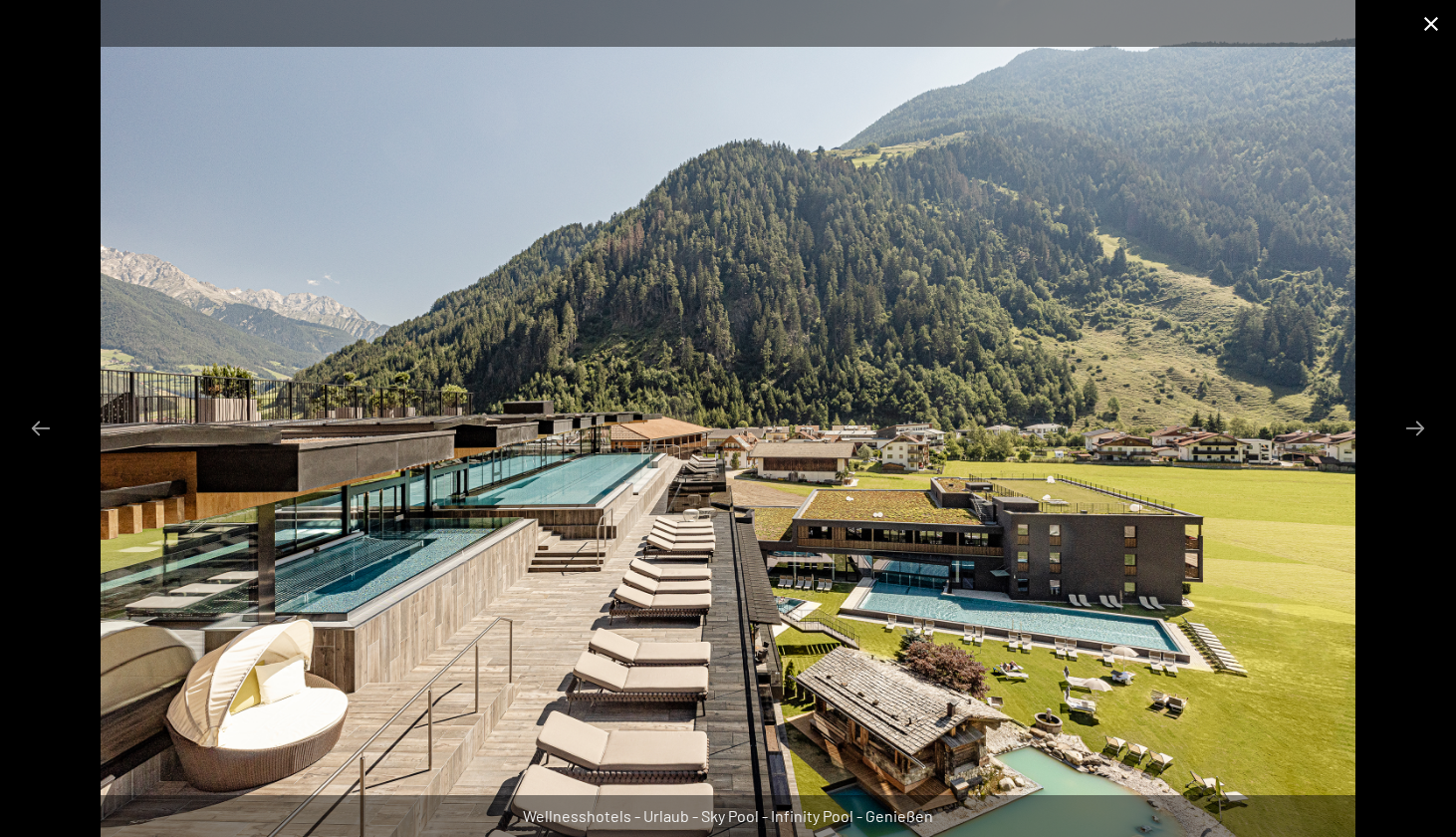 click at bounding box center (1431, 23) 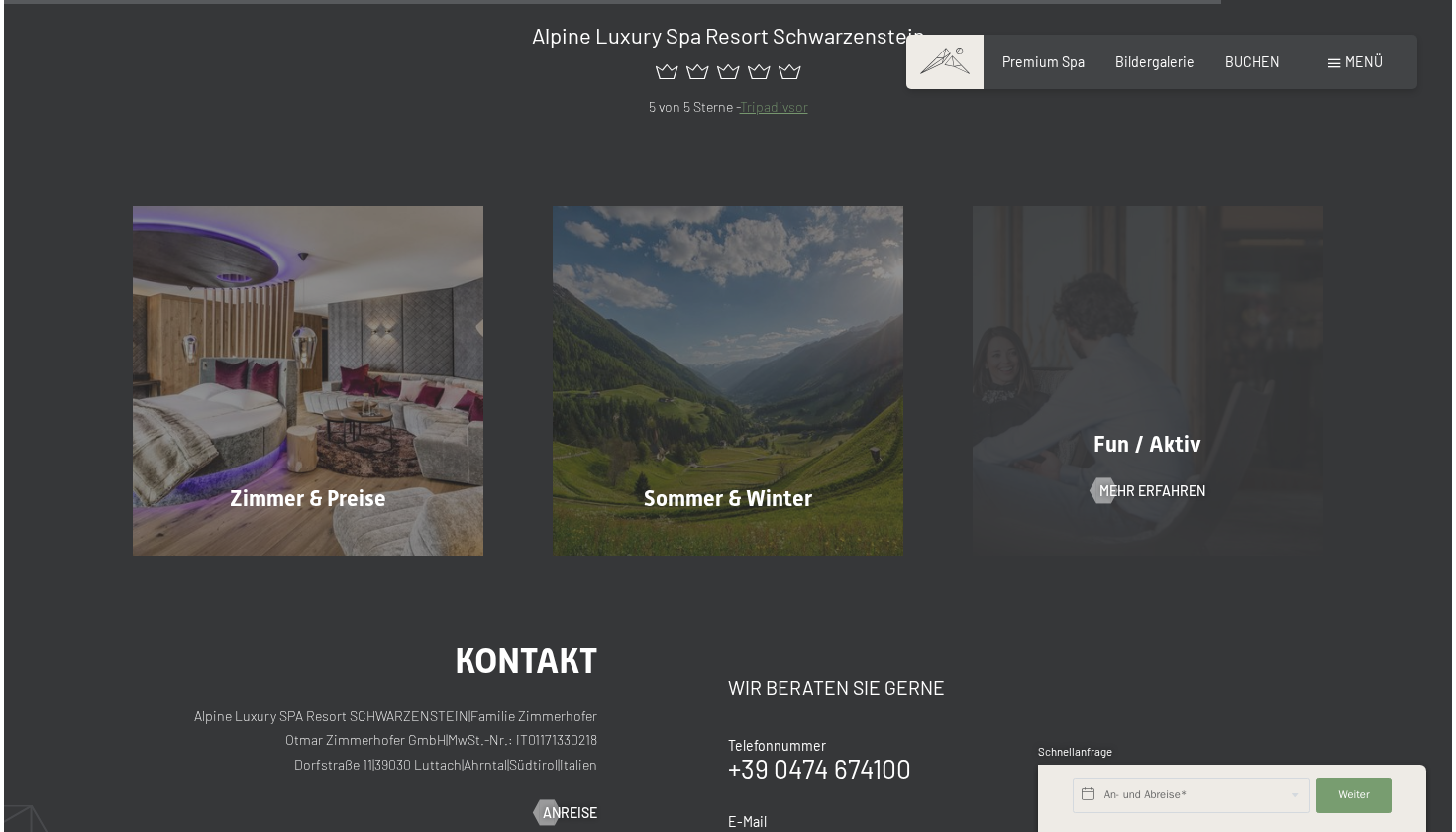 scroll, scrollTop: 2787, scrollLeft: 0, axis: vertical 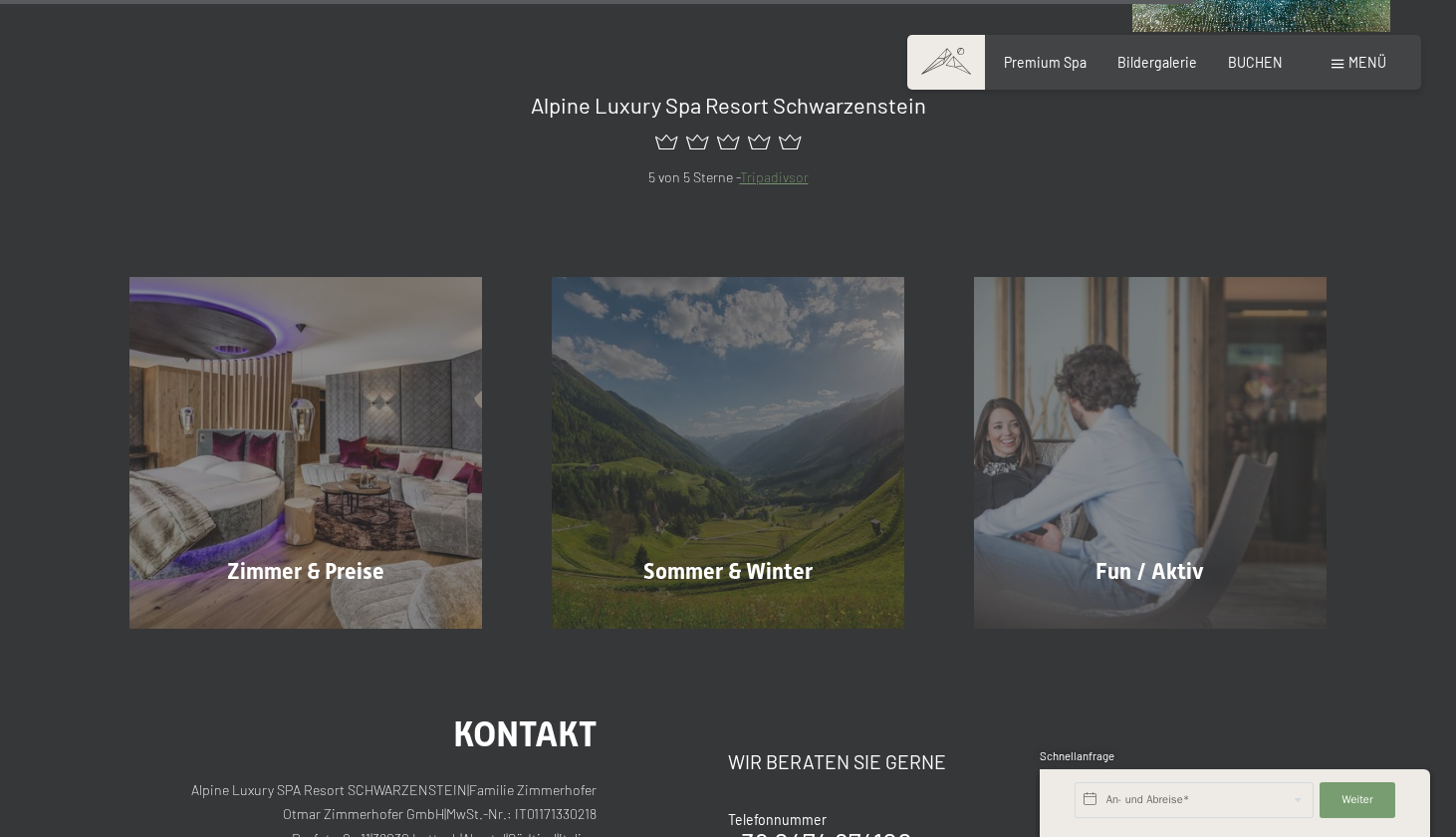 click on "Menü" at bounding box center [1367, 62] 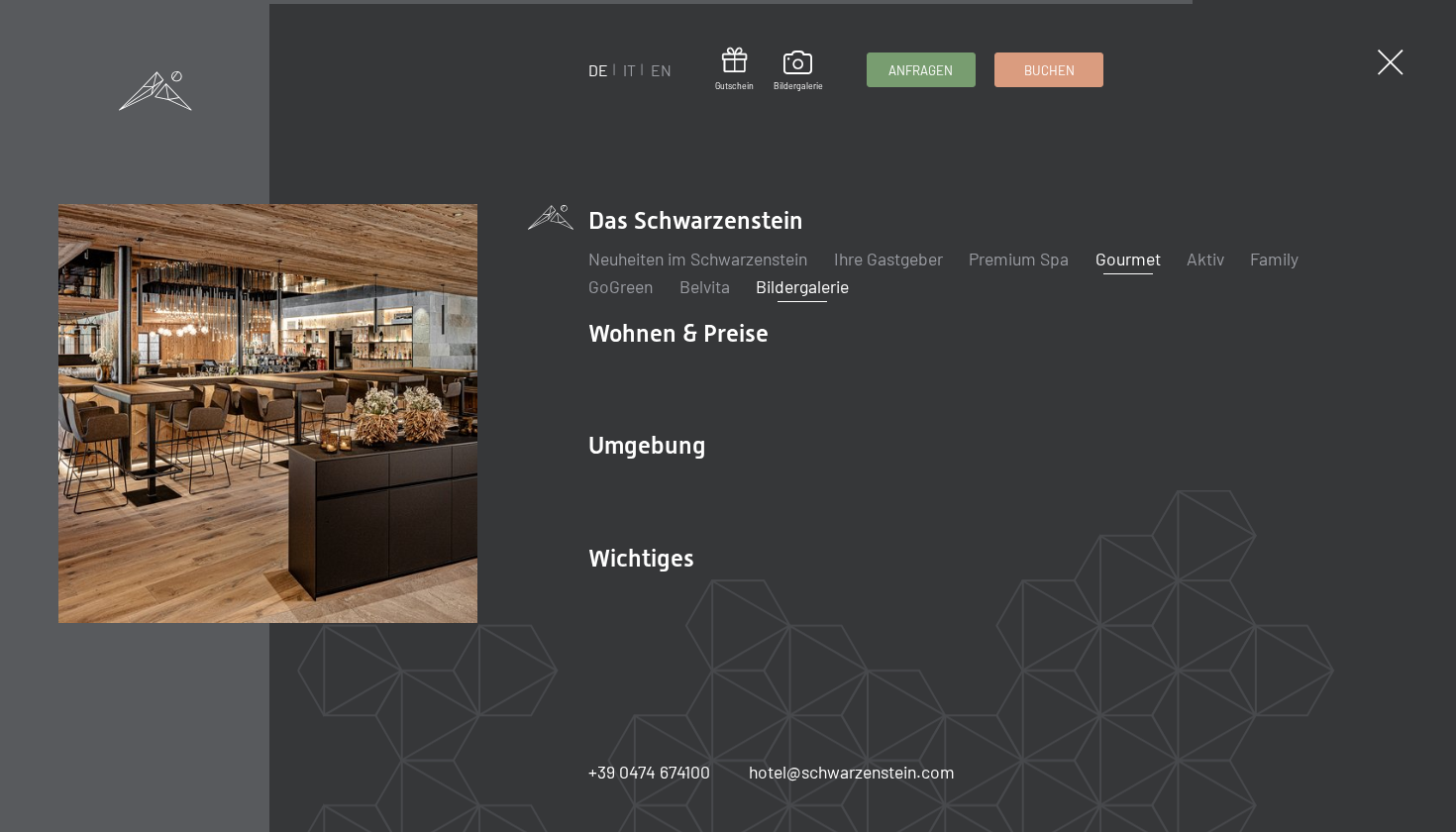 click on "Gourmet" at bounding box center (1128, 259) 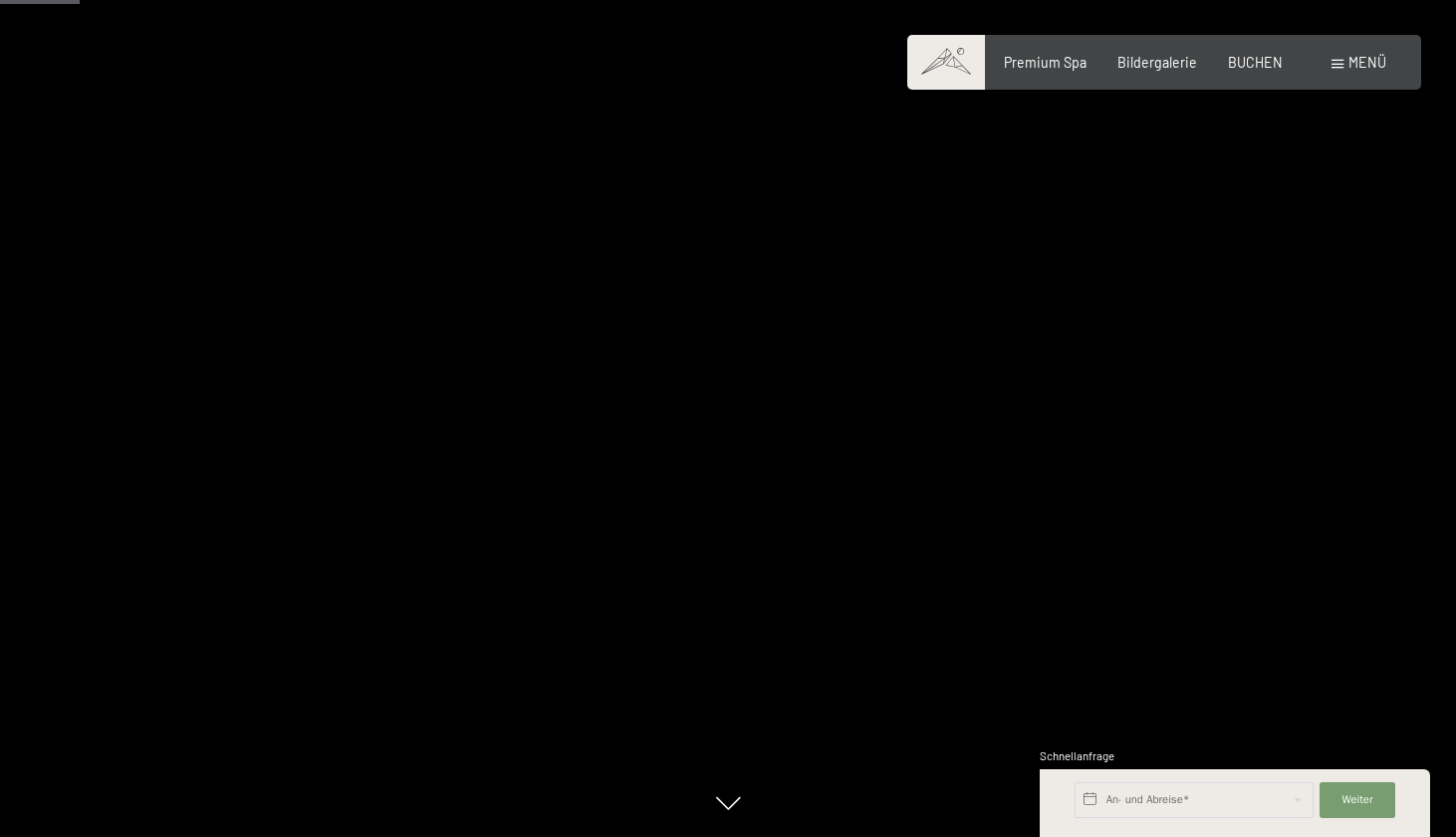 scroll, scrollTop: 481, scrollLeft: 0, axis: vertical 